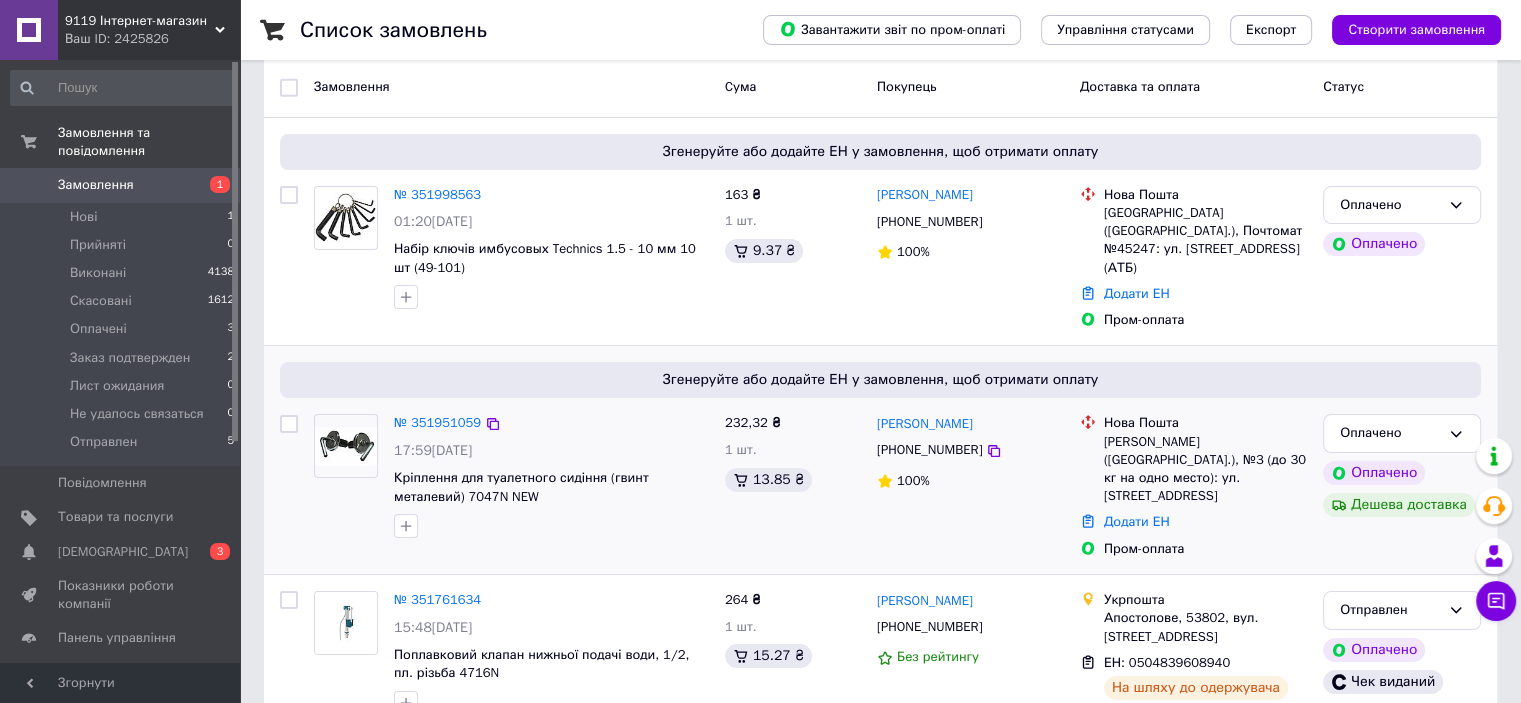 scroll, scrollTop: 300, scrollLeft: 0, axis: vertical 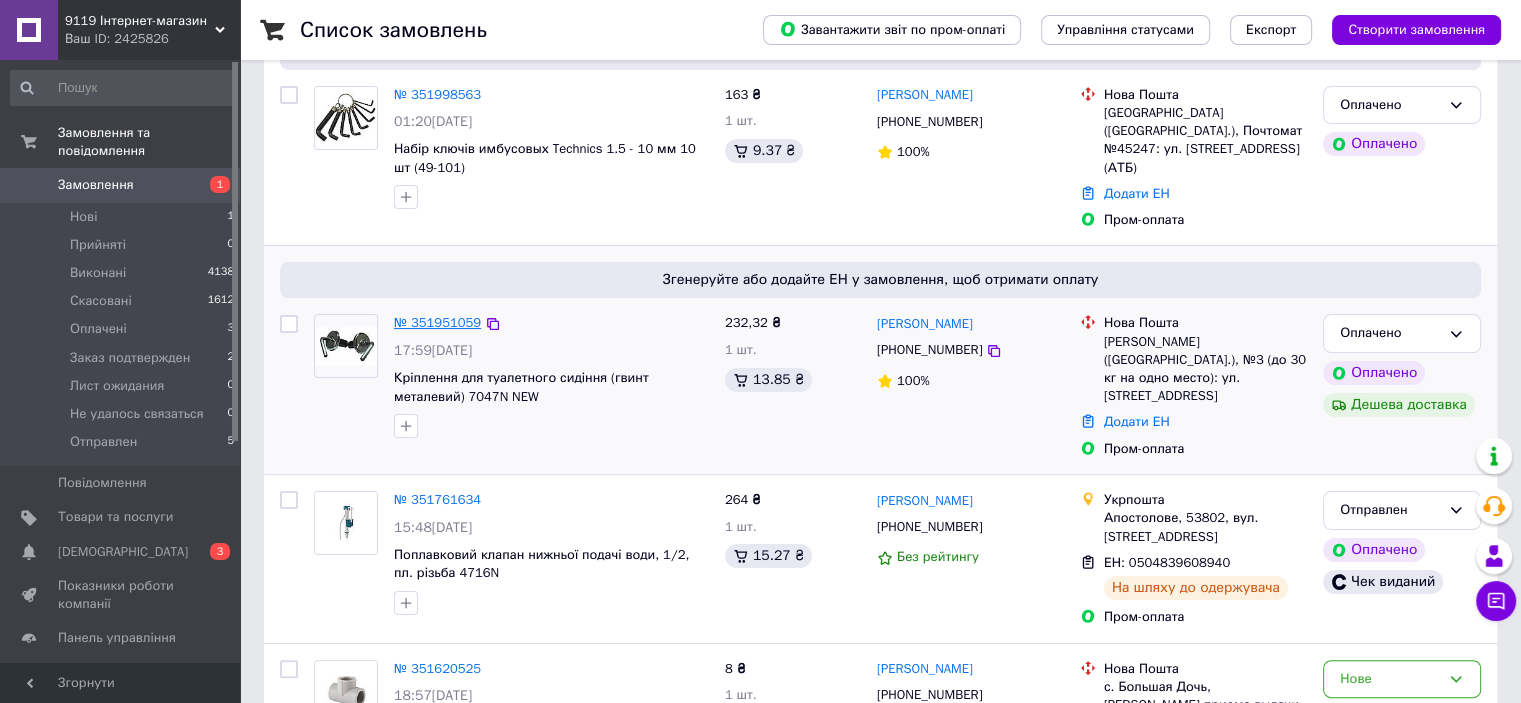 click on "№ 351951059" at bounding box center (437, 322) 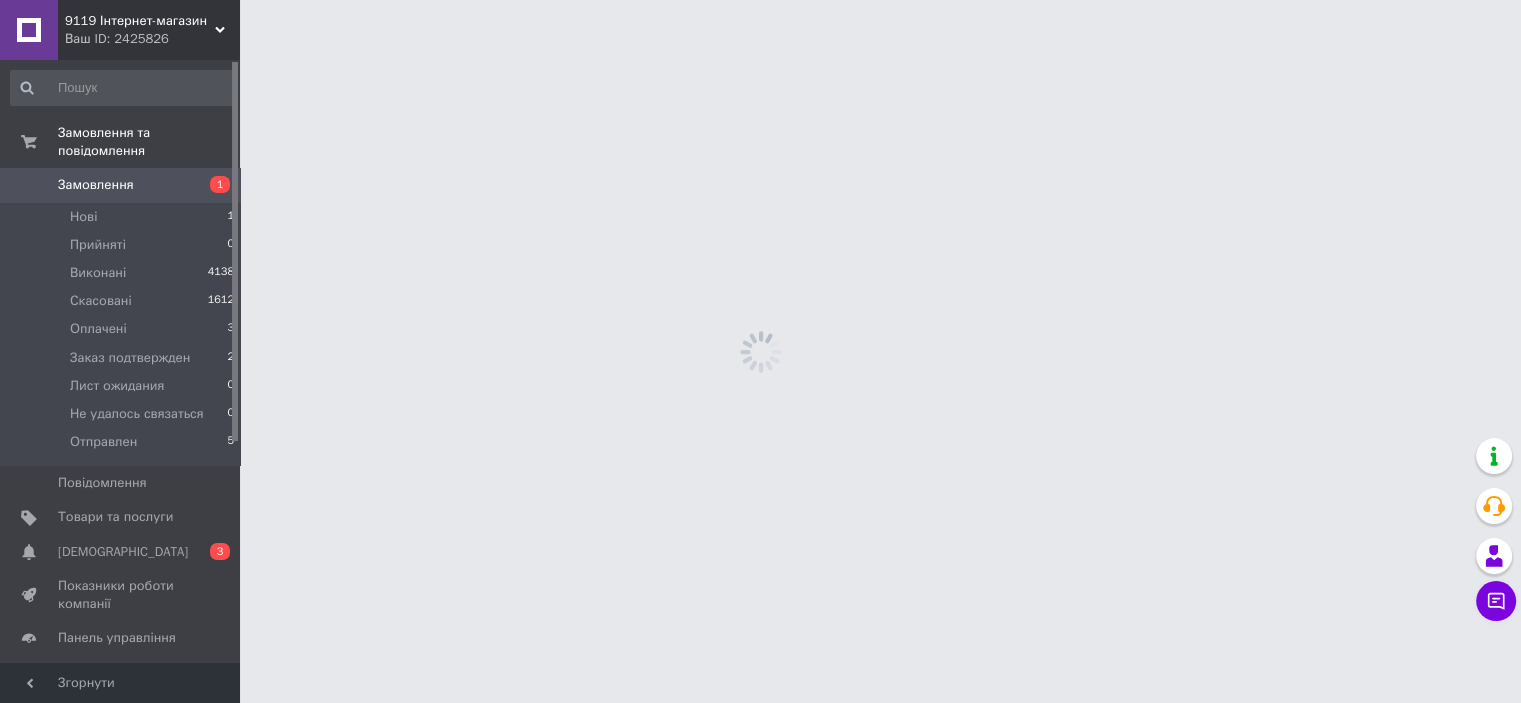scroll, scrollTop: 0, scrollLeft: 0, axis: both 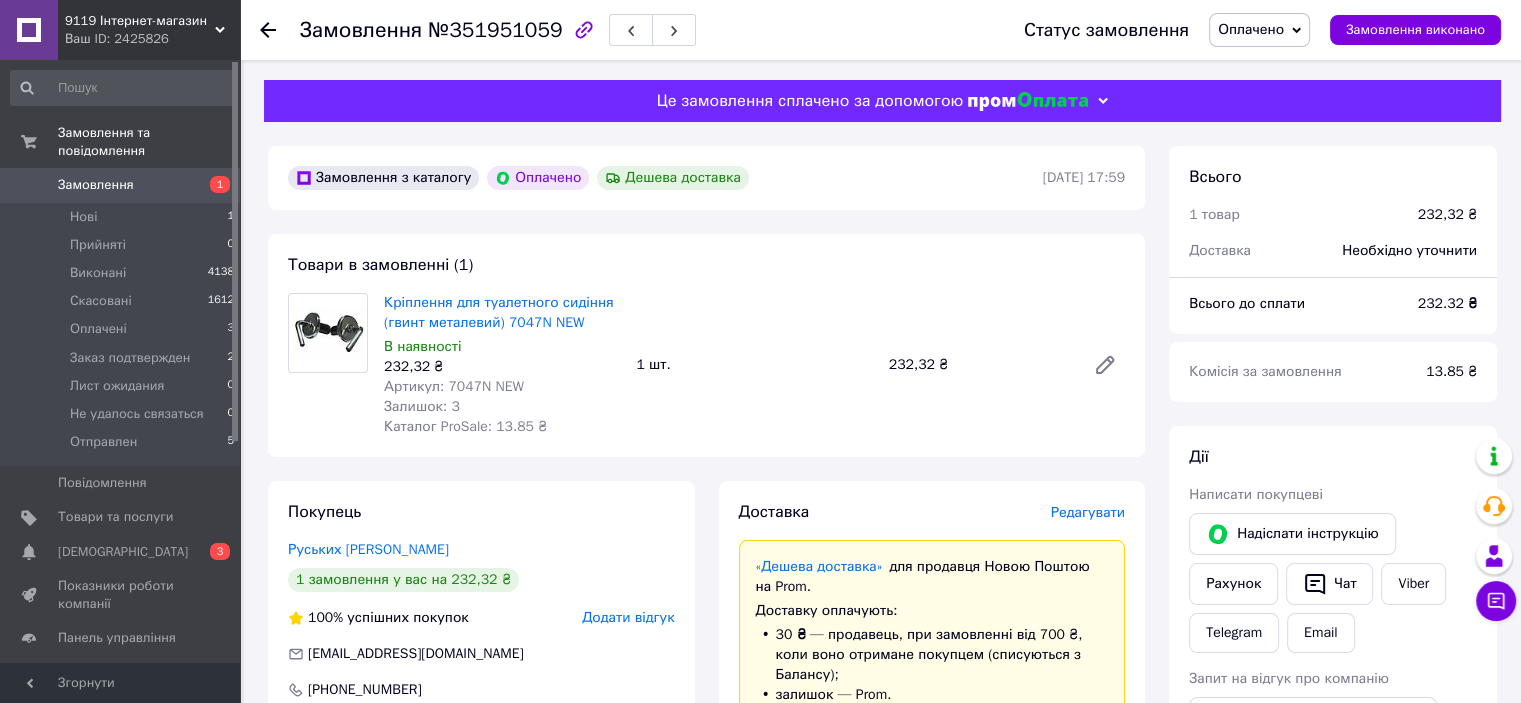 click on "Артикул: 7047N NEW" at bounding box center (454, 386) 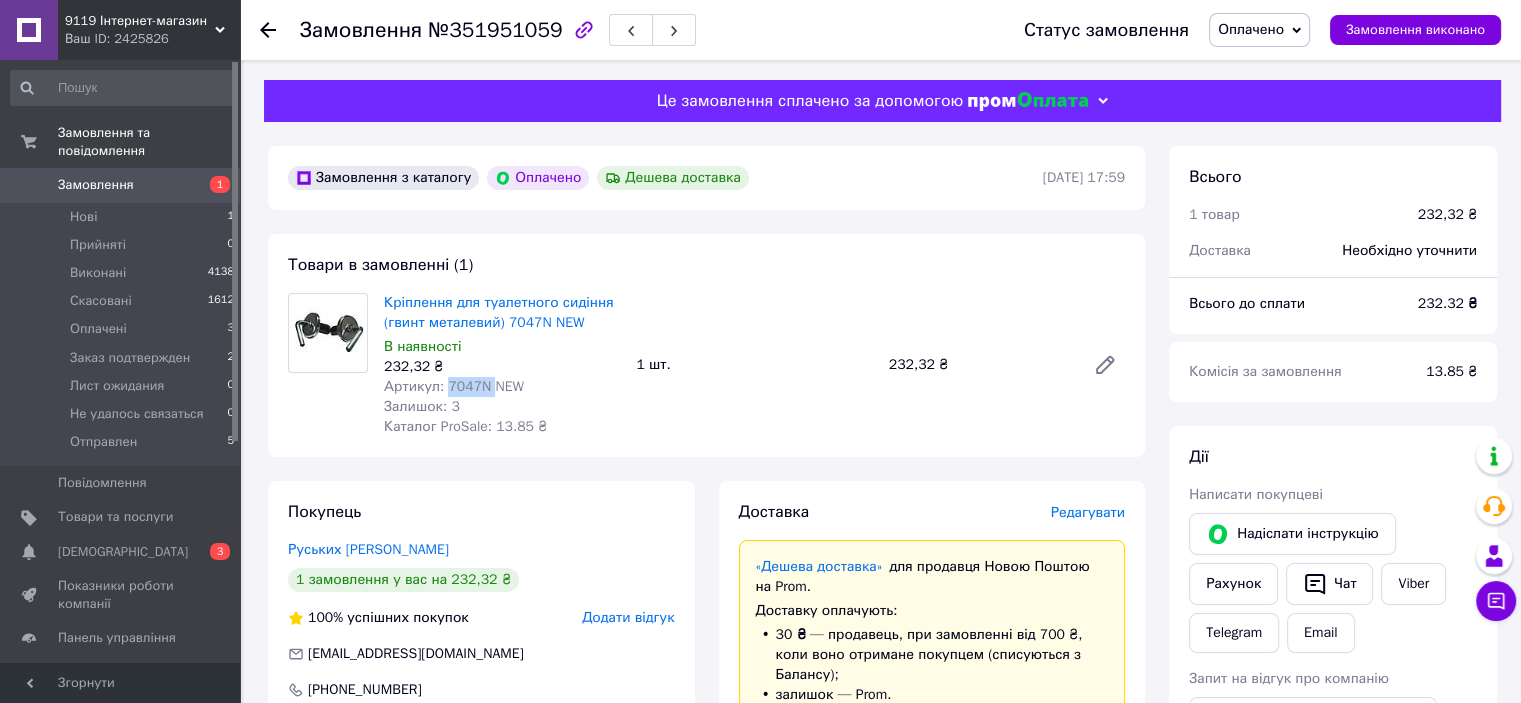 click on "Артикул: 7047N NEW" at bounding box center [454, 386] 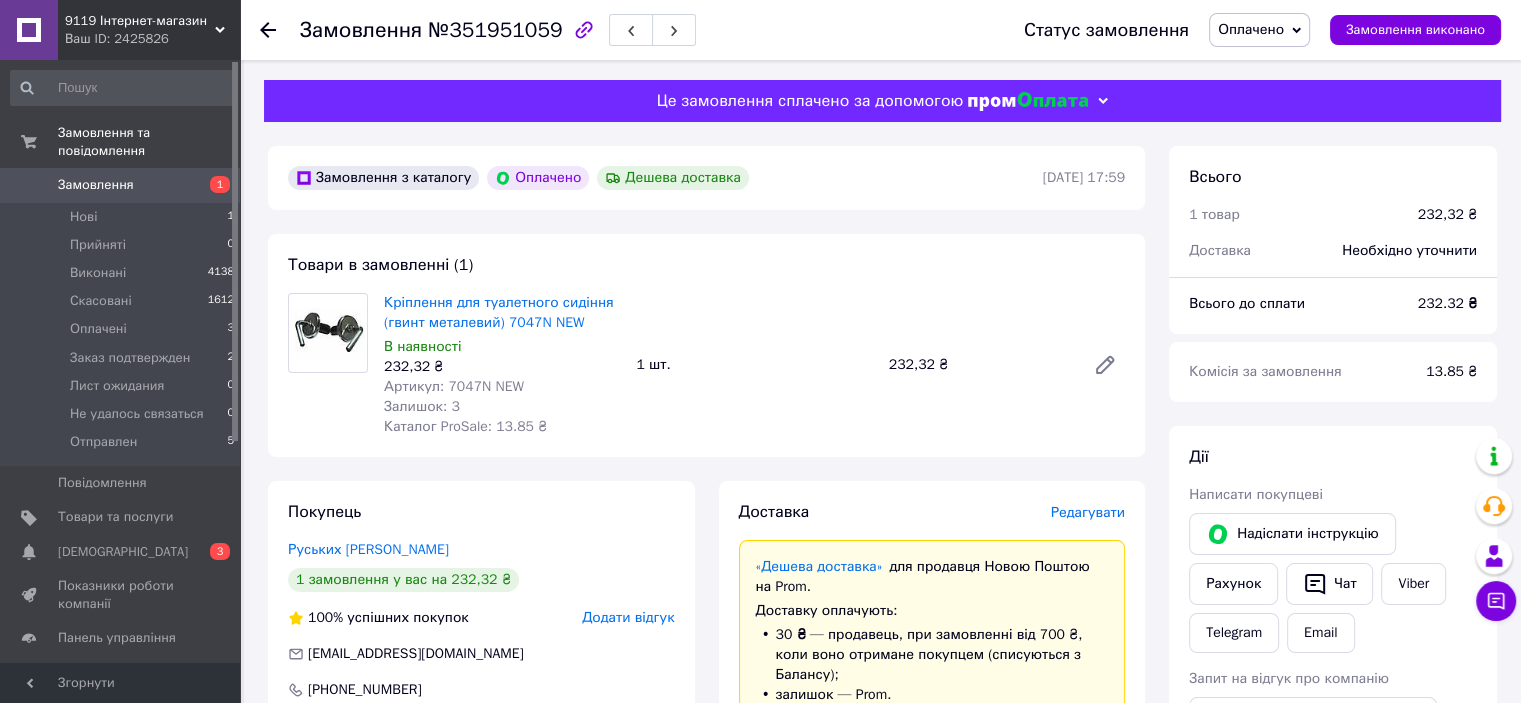 click on "Артикул: 7047N NEW" at bounding box center (502, 387) 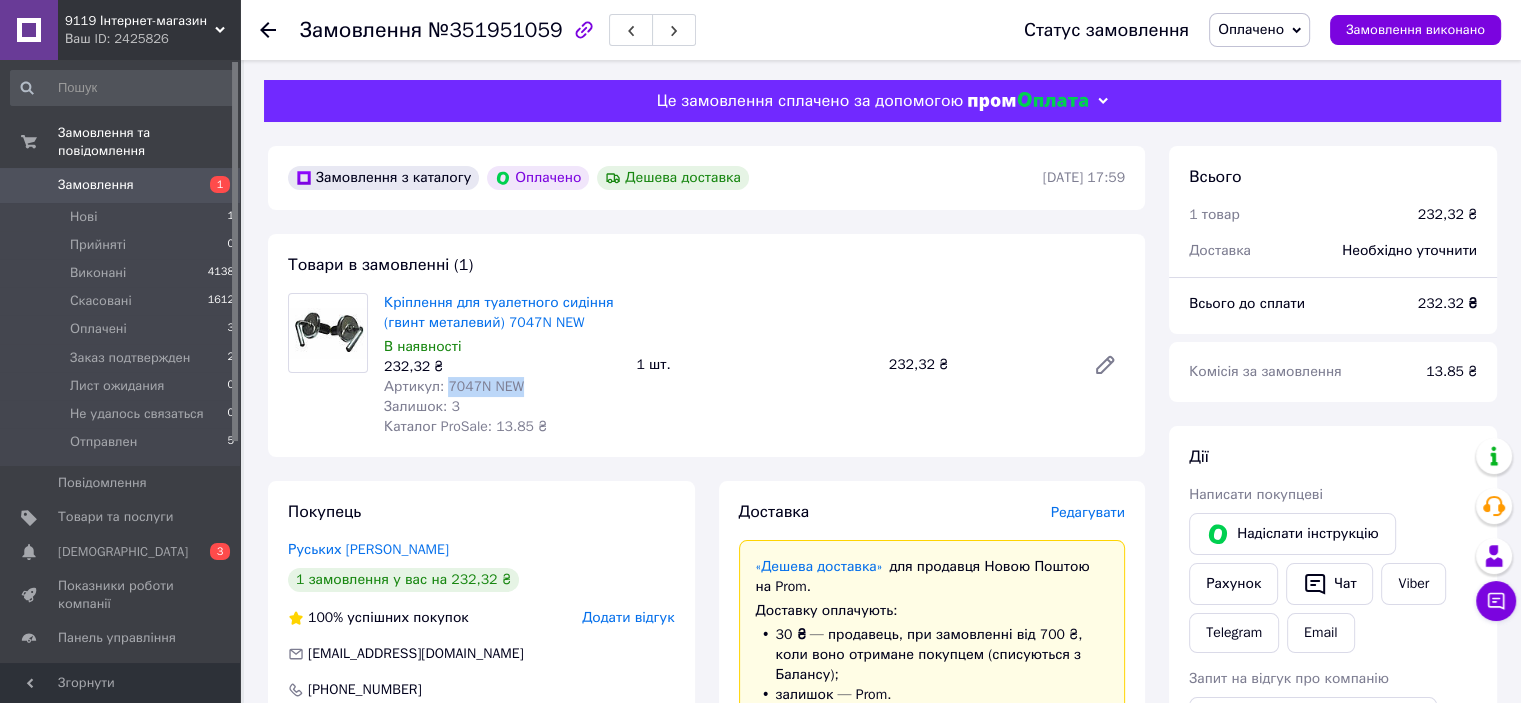 drag, startPoint x: 524, startPoint y: 385, endPoint x: 445, endPoint y: 387, distance: 79.025314 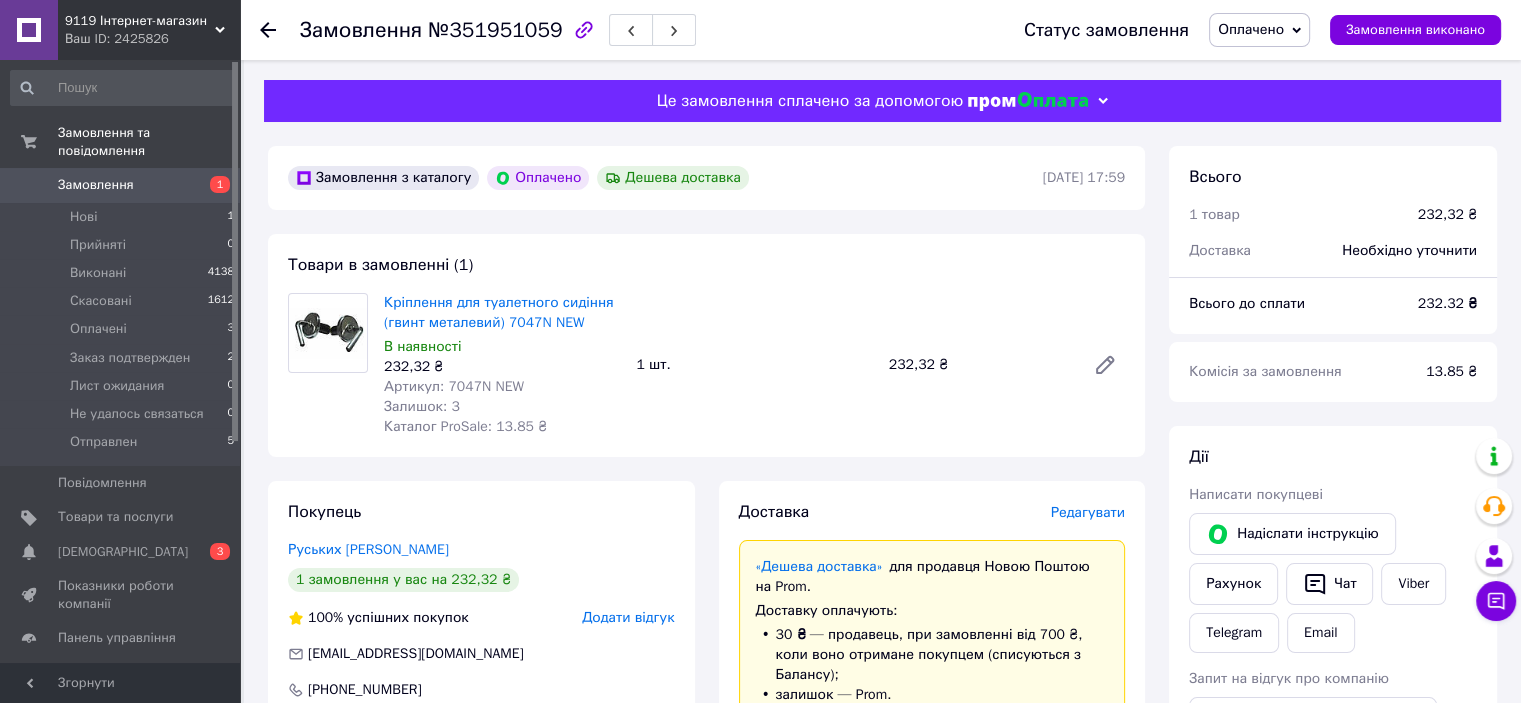 click on "Кріплення для туалетного сидіння (гвинт металевий) 7047N NEW В наявності 232,32 ₴ Артикул: 7047N NEW Залишок: 3 Каталог ProSale: 13.85 ₴  1 шт. 232,32 ₴" at bounding box center [754, 365] 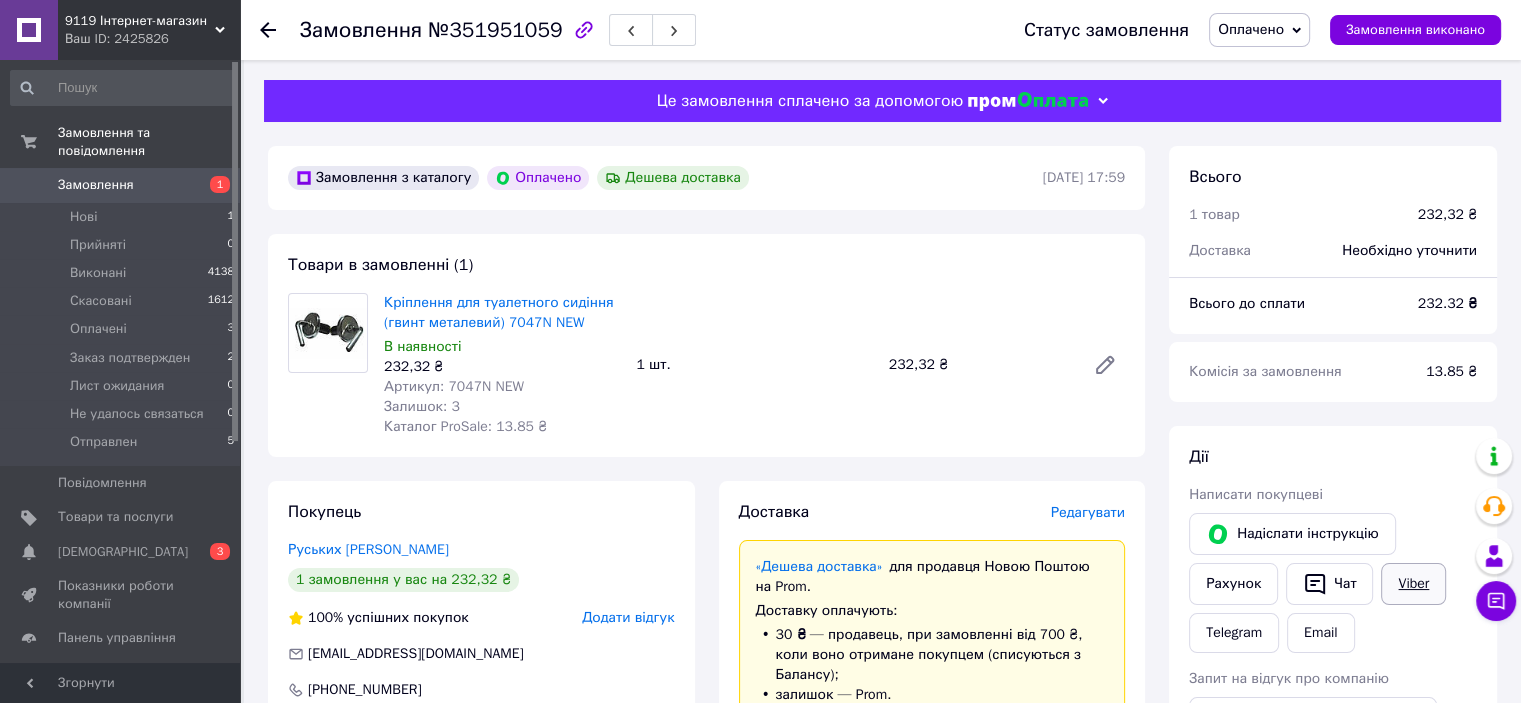 click on "Viber" at bounding box center (1413, 584) 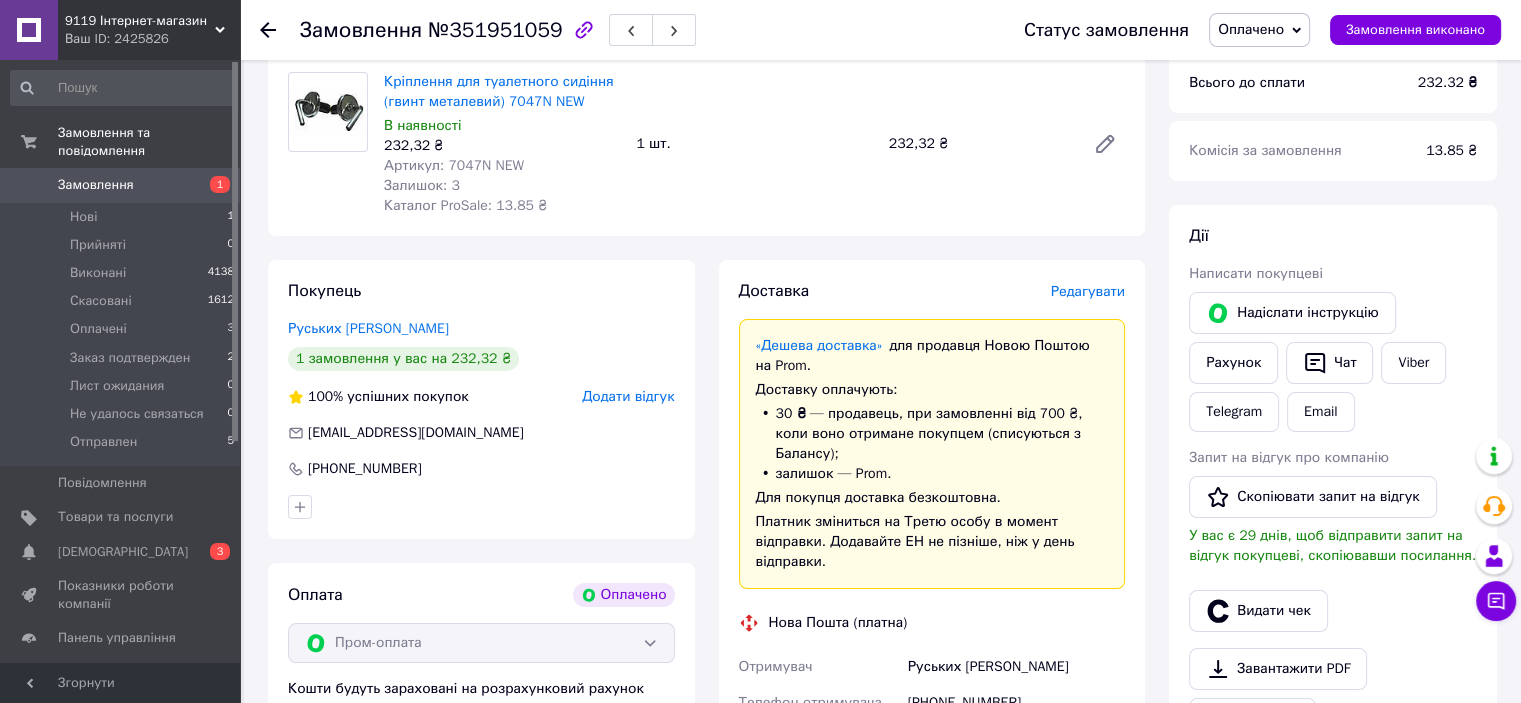 scroll, scrollTop: 233, scrollLeft: 0, axis: vertical 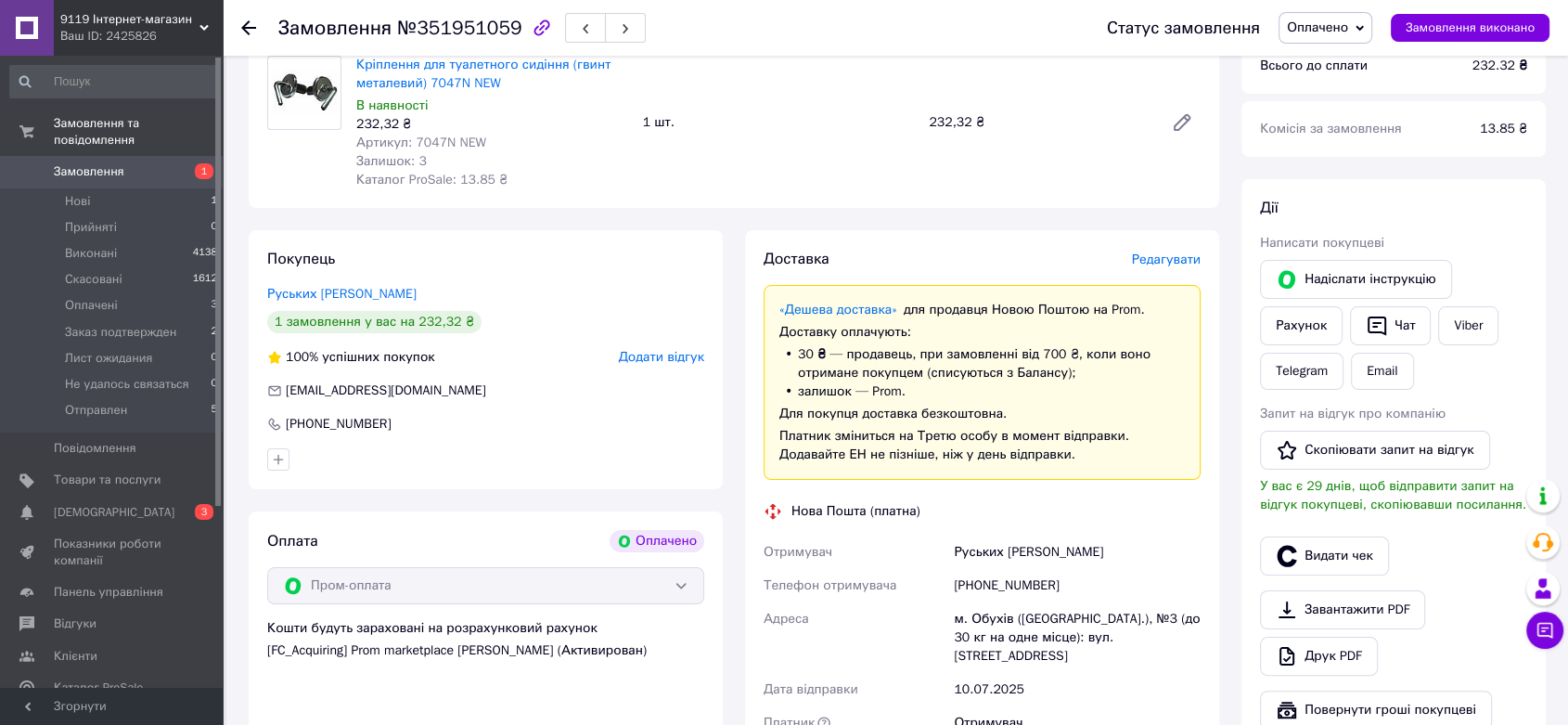 click 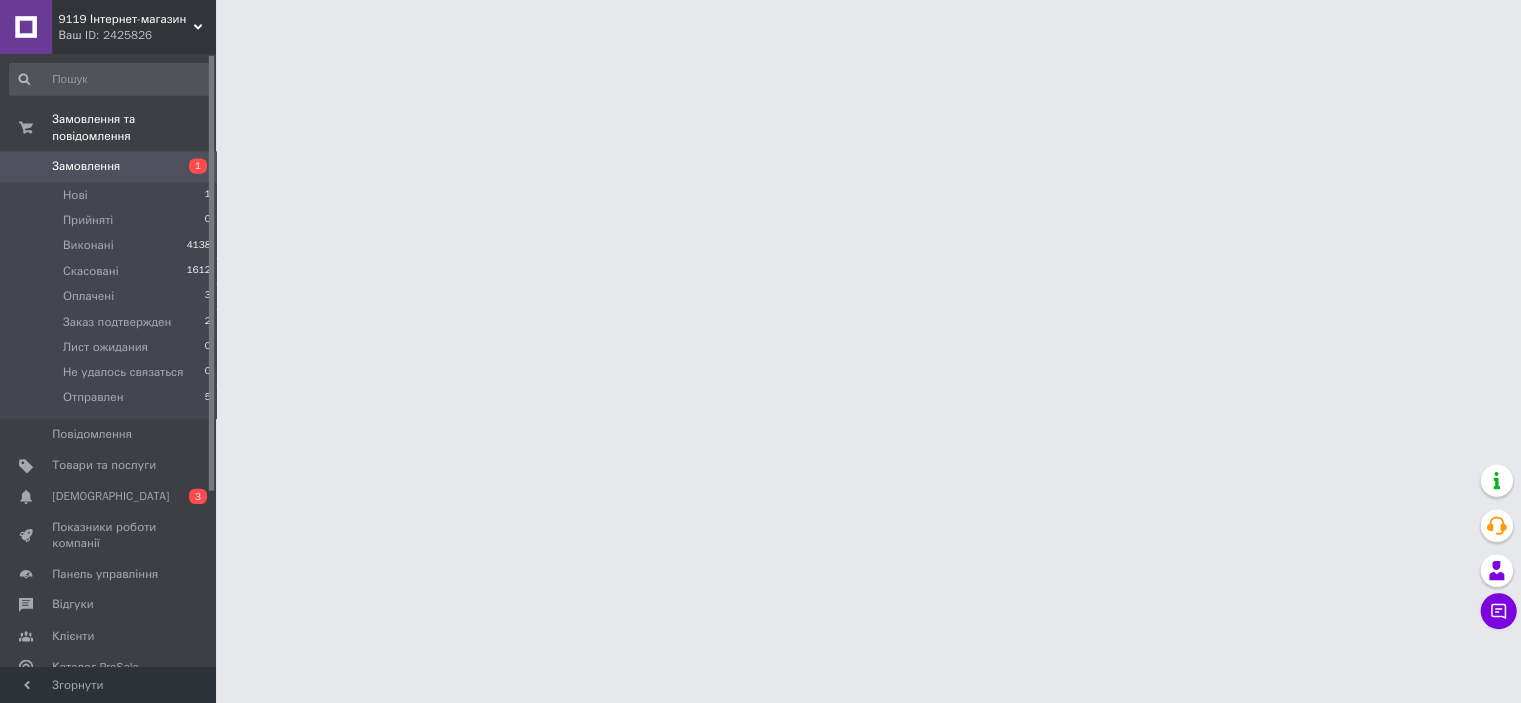 scroll, scrollTop: 0, scrollLeft: 0, axis: both 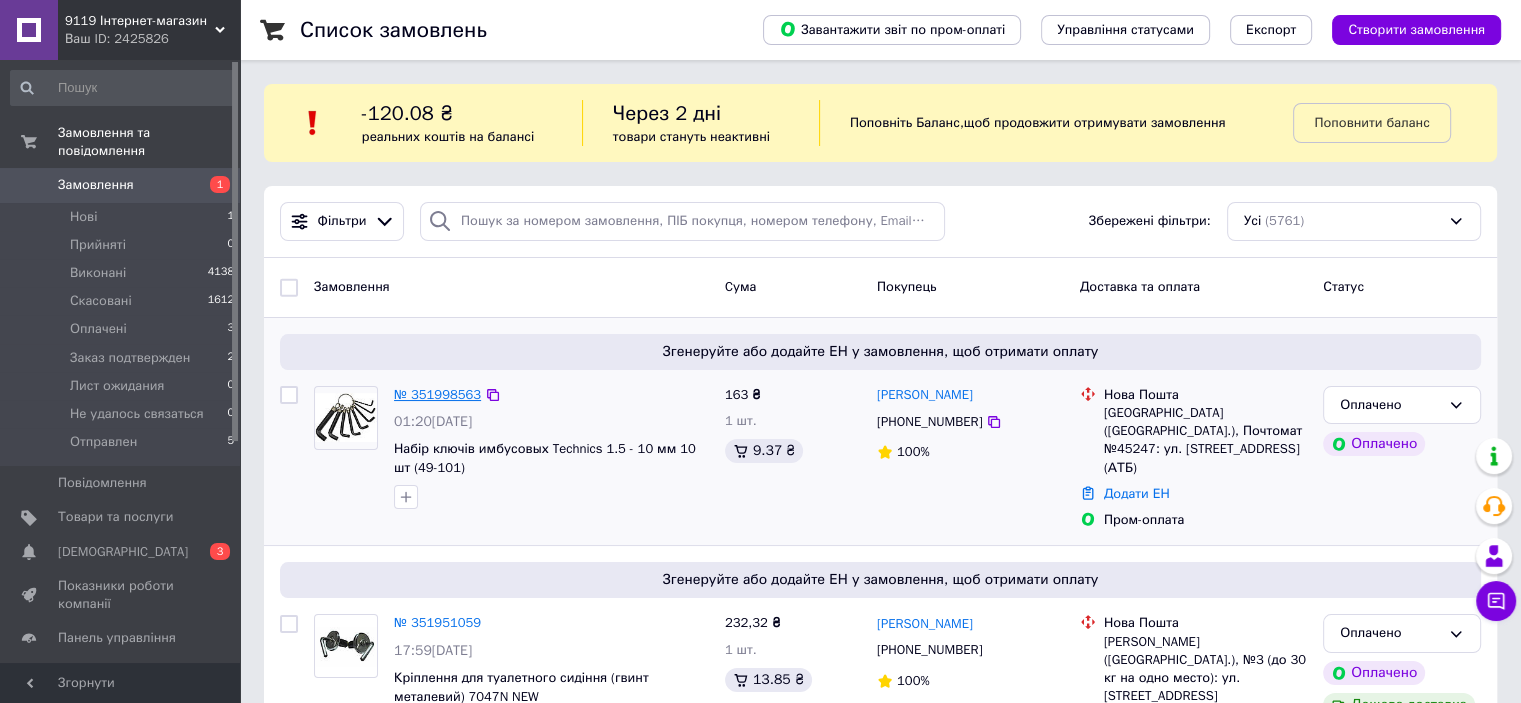 click on "№ 351998563" at bounding box center (437, 394) 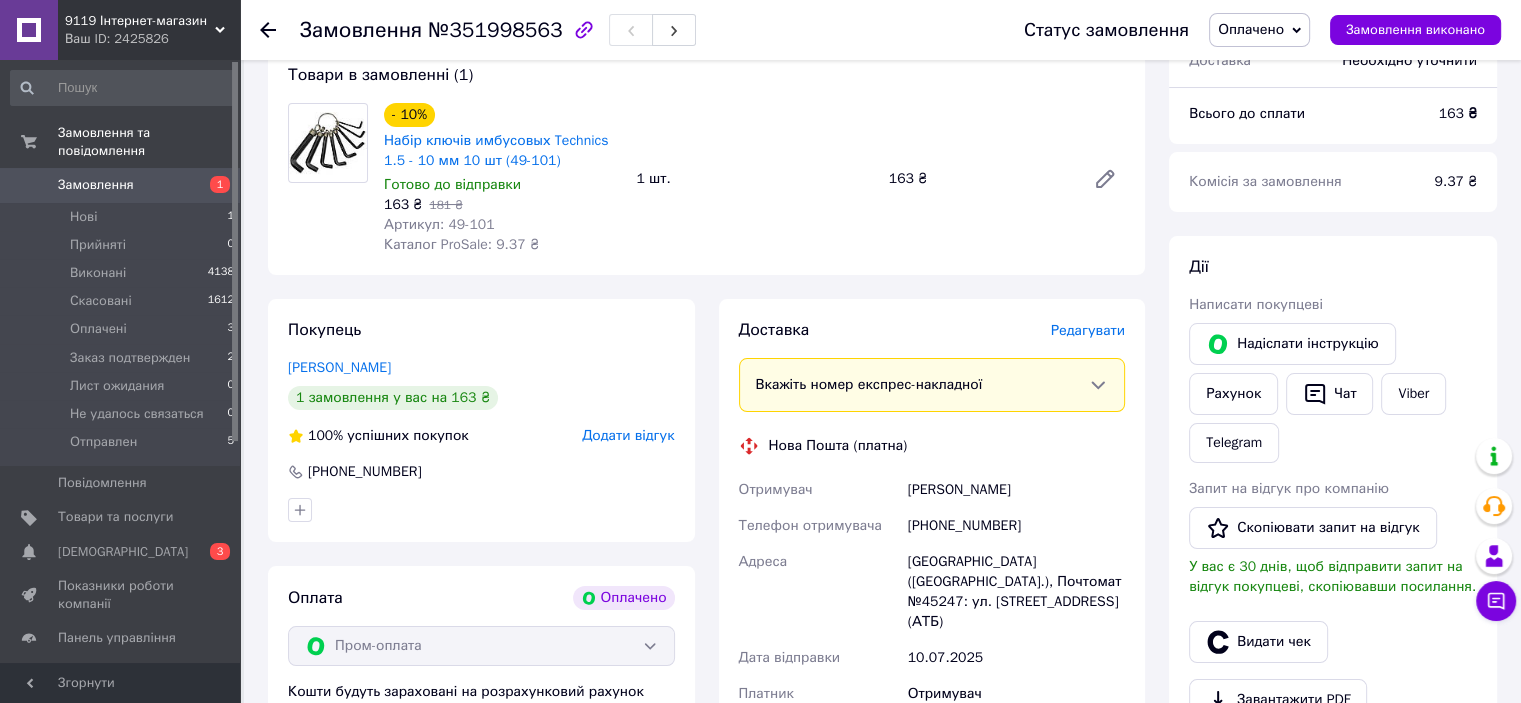scroll, scrollTop: 200, scrollLeft: 0, axis: vertical 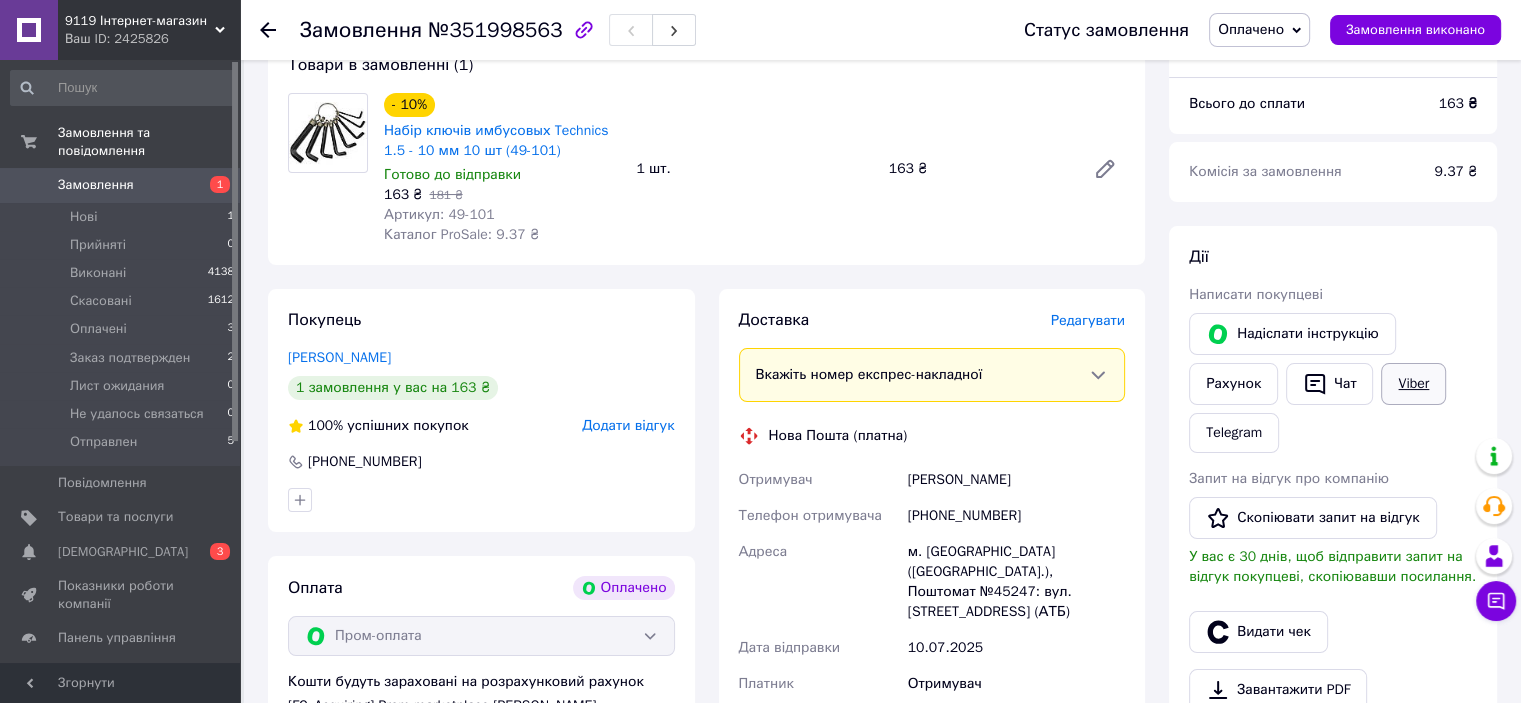 click on "Viber" at bounding box center [1413, 384] 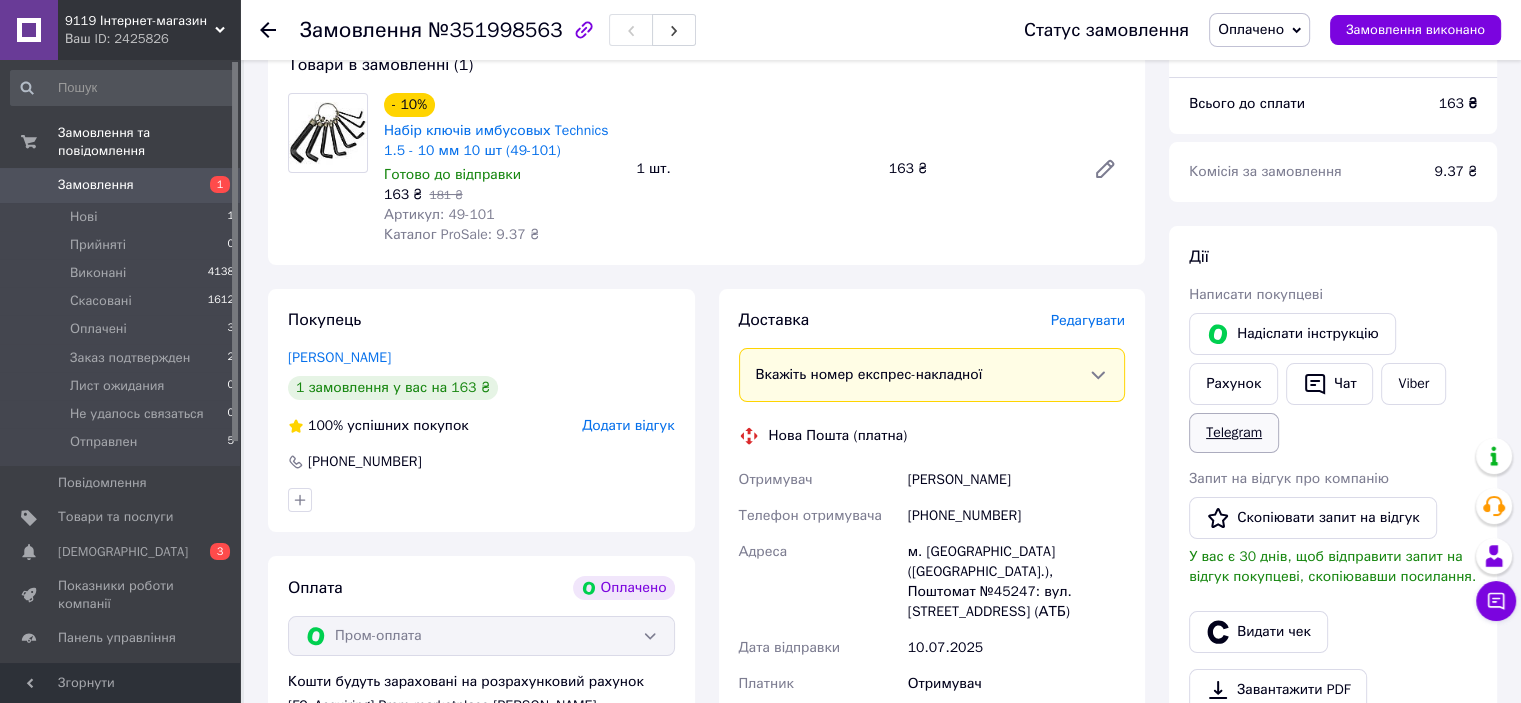 click on "Telegram" at bounding box center (1234, 433) 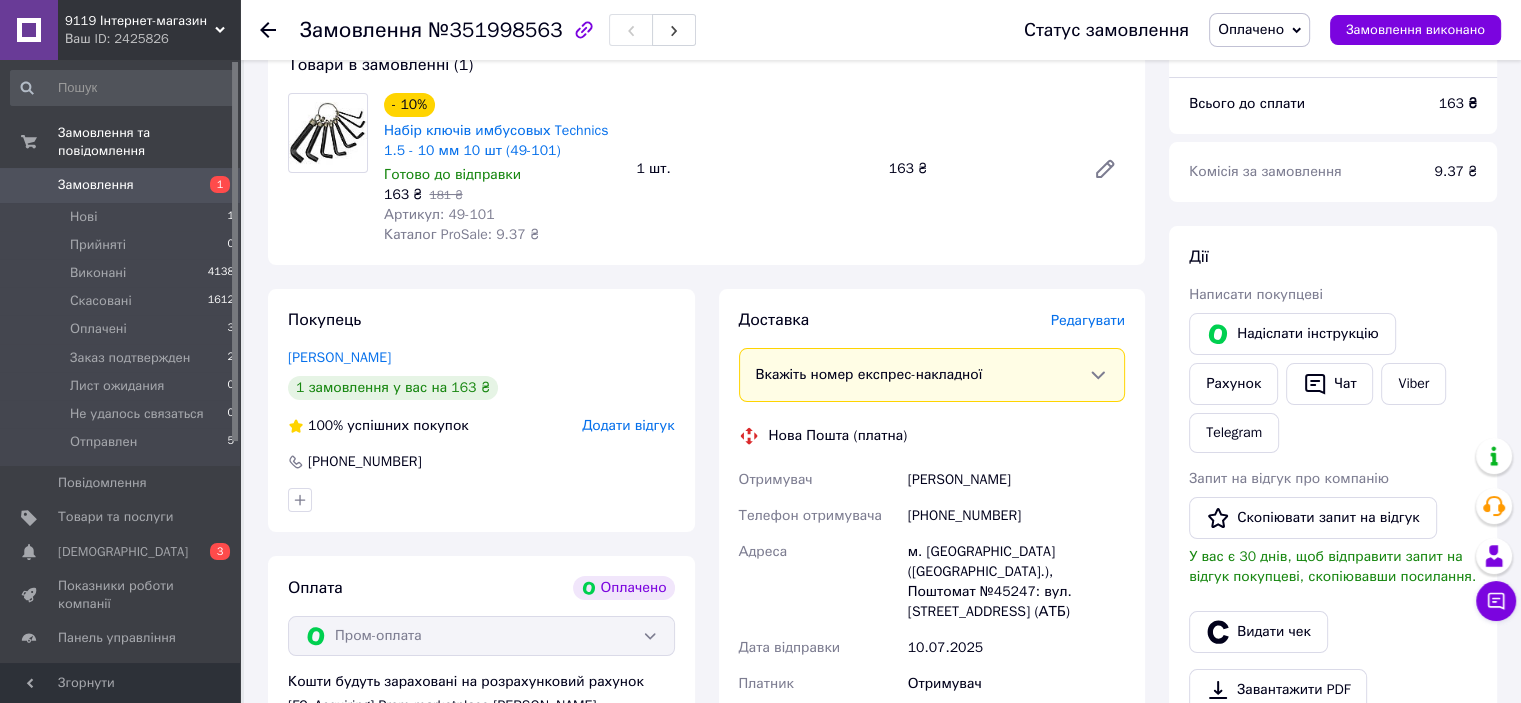 scroll, scrollTop: 200, scrollLeft: 0, axis: vertical 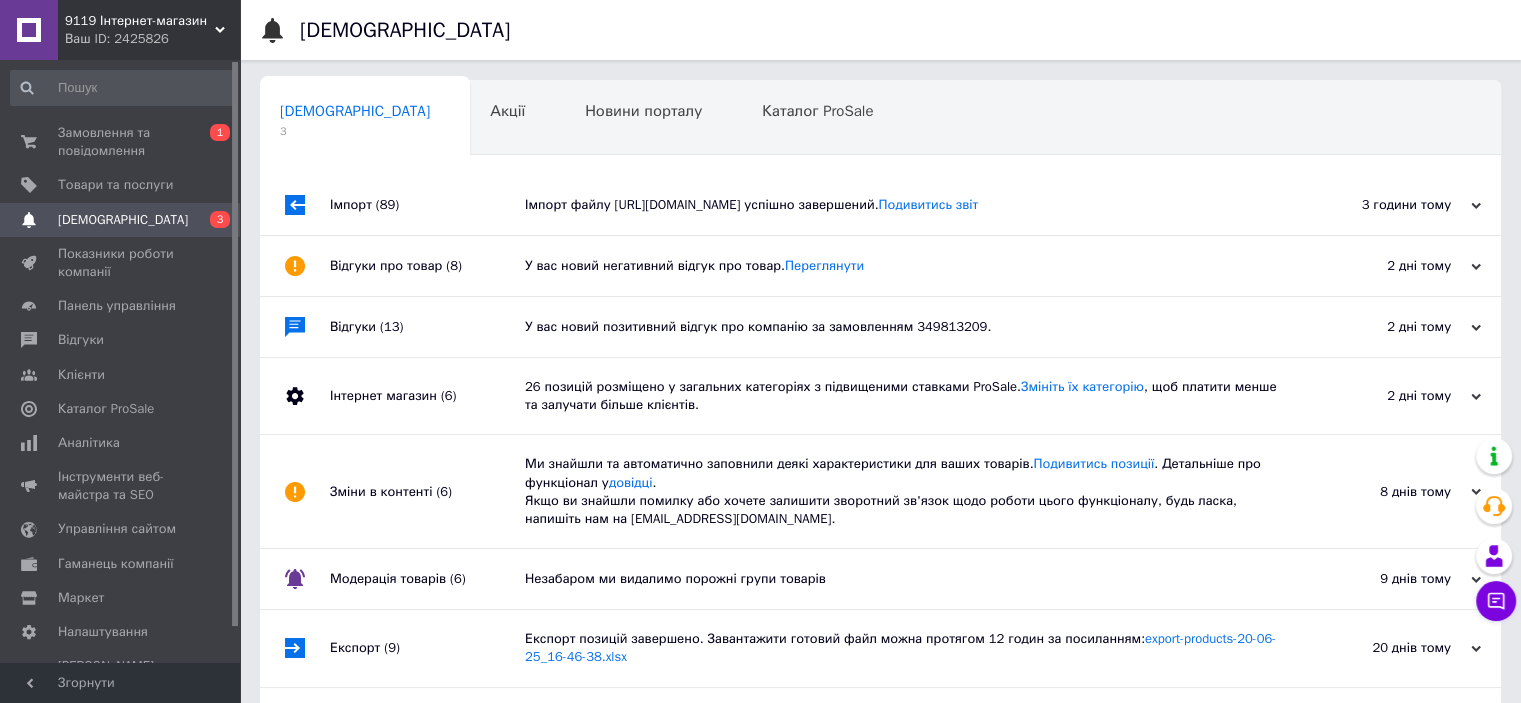 click on "Сповіщення 3 Акції 0 Новини порталу 0 Каталог ProSale 0 Навчання та заходи 0 Ok Відфільтровано...  Зберегти Нічого не знайдено Можливо, помилка у слові  або немає відповідностей за вашим запитом. Сповіщення 3 Акції 0 Новини порталу 0 Каталог ProSale 0 Навчання та заходи 0 :  Імпорт   (89) Імпорт файлу https://pricecreator.rozetka.com.ua/uploads/2805/import/380.xml успішно завершений.  Подивитись звіт 3 години тому 10.07.2025 Відгуки про товар   (8) У вас новий негативний відгук про товар.  Переглянути 2 дні тому 08.07.2025 Відгуки   (13) У вас новий позитивний відгук про компанію за замовленням 349813209. 2 дні тому 08.07.2025" at bounding box center (880, 432) 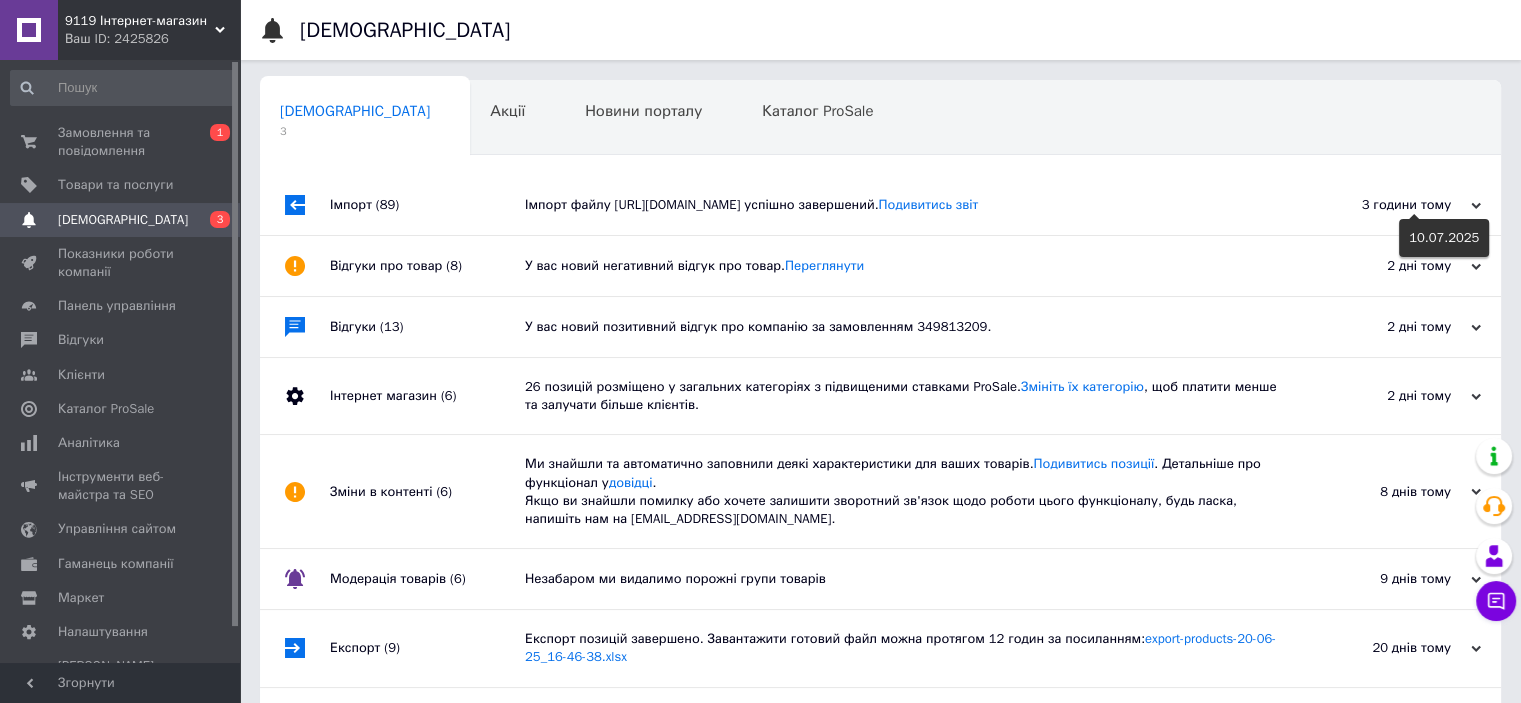 click on "3 години тому" at bounding box center (1381, 205) 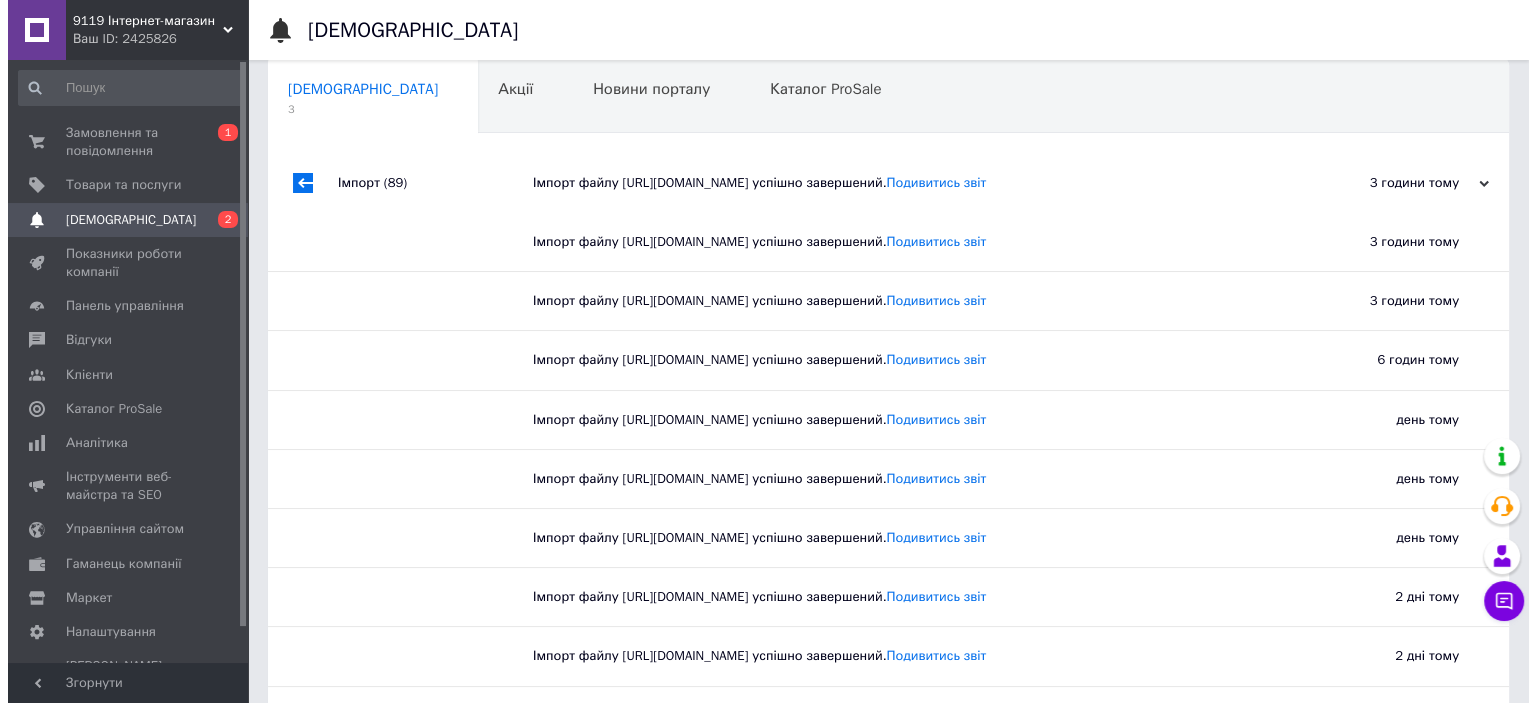 scroll, scrollTop: 0, scrollLeft: 0, axis: both 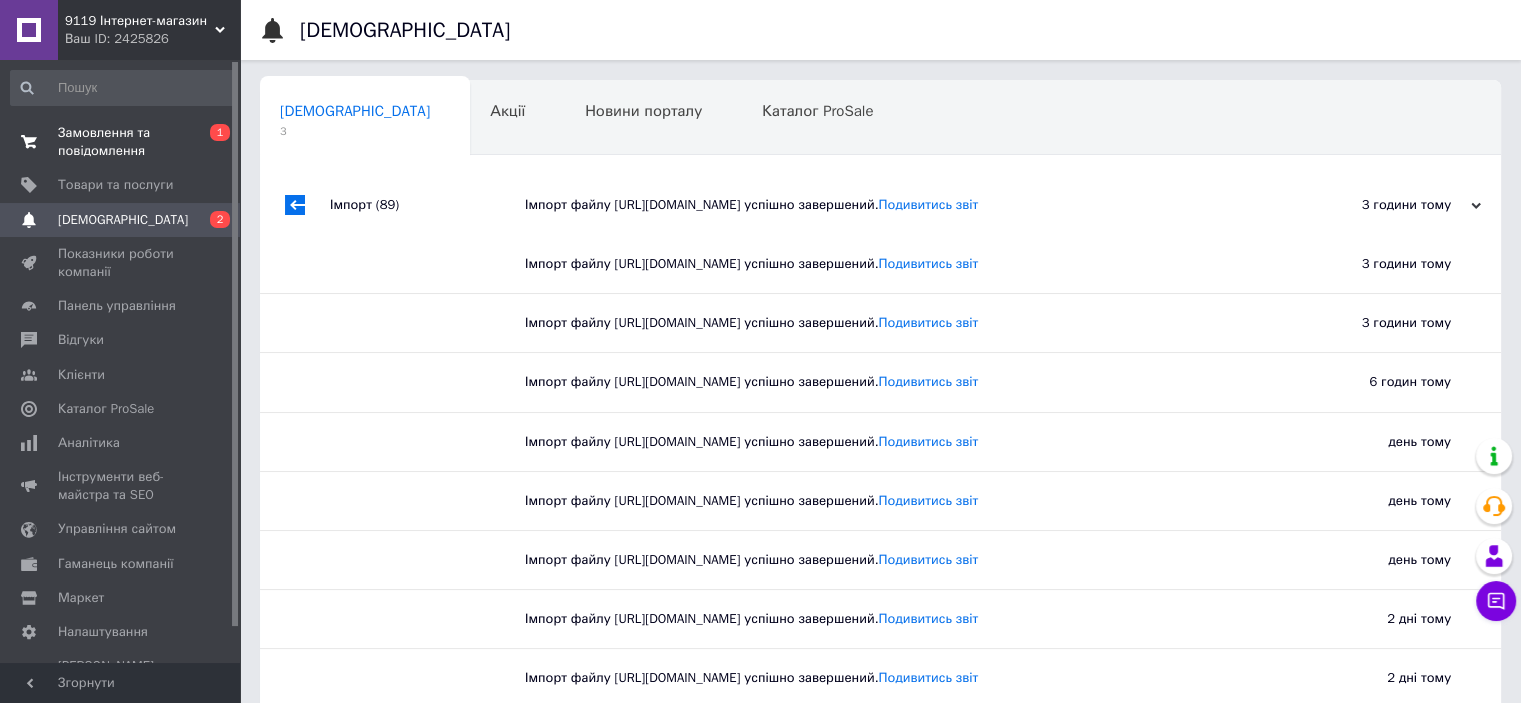 click on "Замовлення та повідомлення" at bounding box center (121, 142) 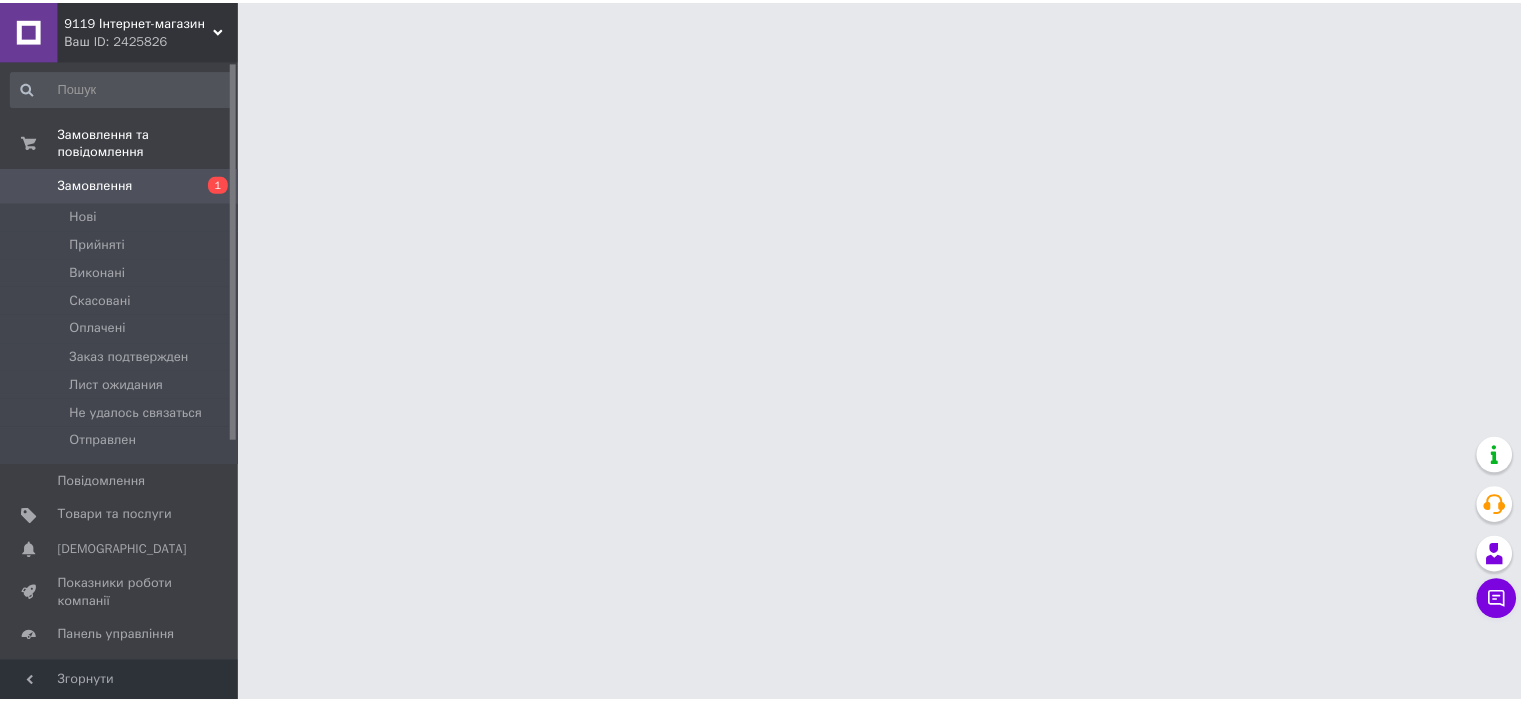 scroll, scrollTop: 0, scrollLeft: 0, axis: both 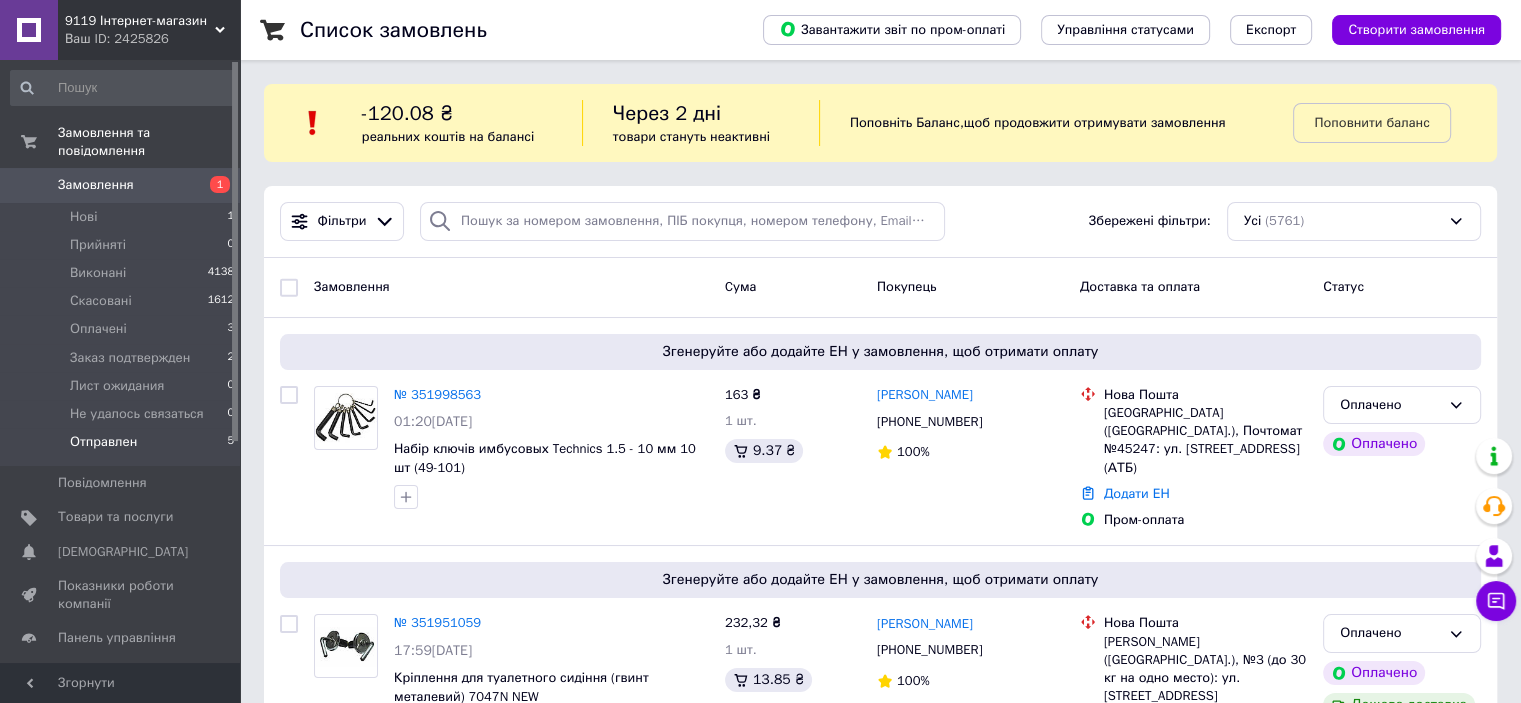 click on "Отправлен" at bounding box center [103, 442] 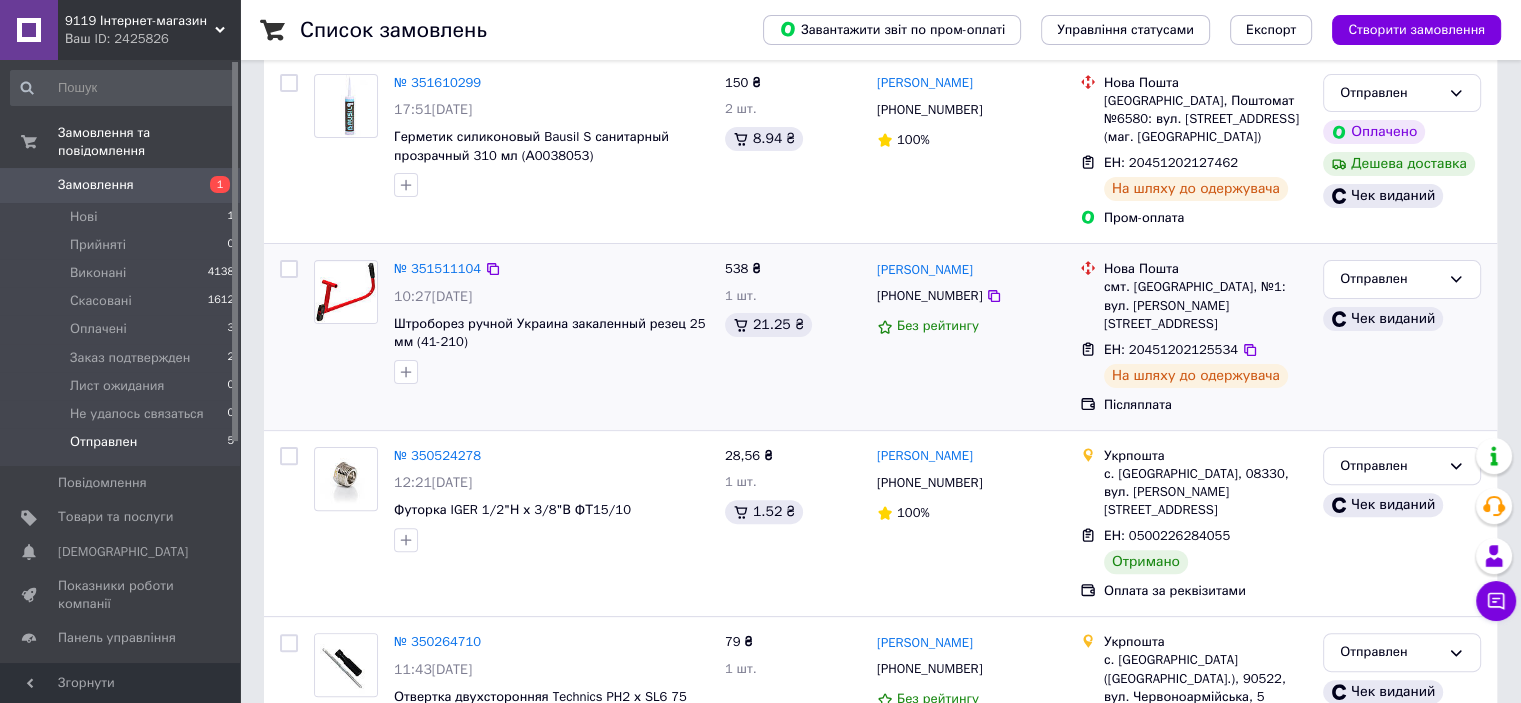 scroll, scrollTop: 548, scrollLeft: 0, axis: vertical 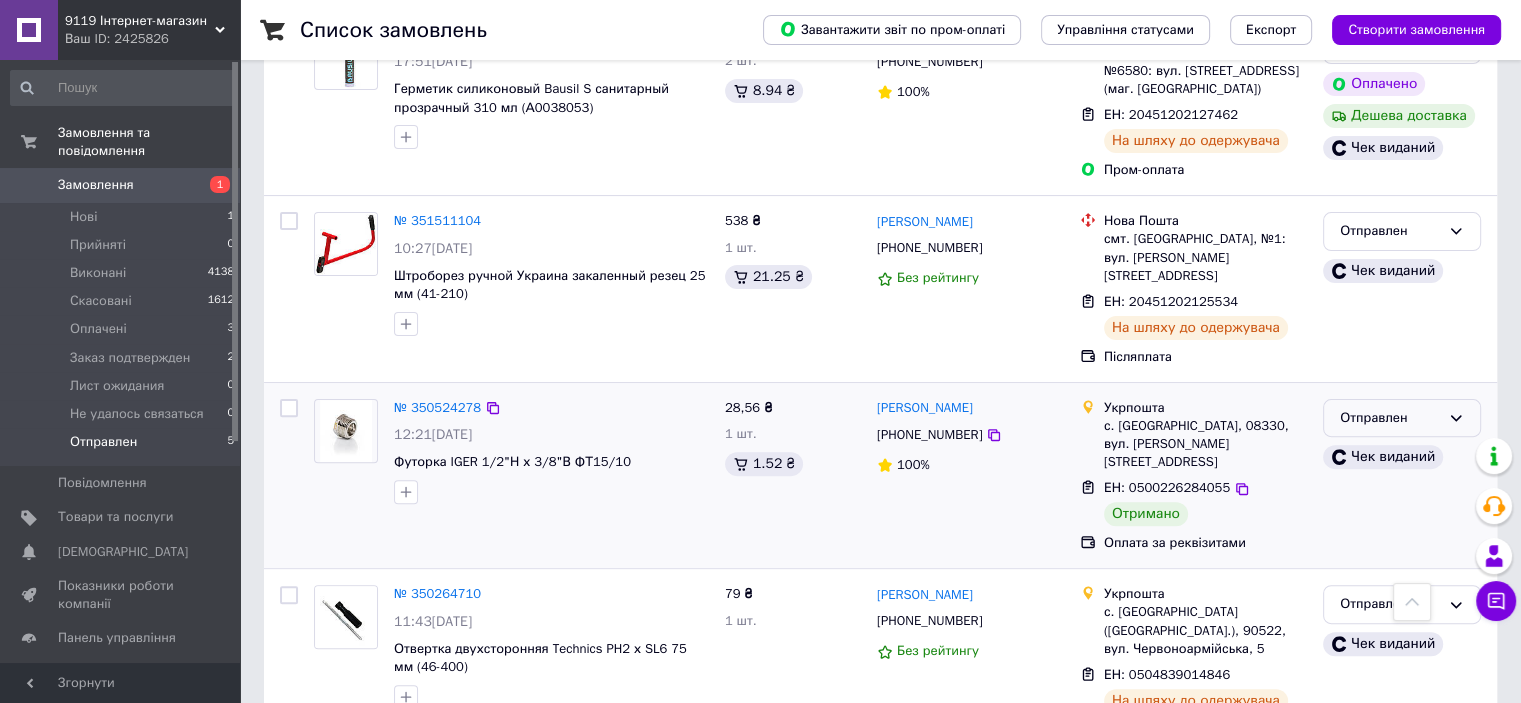 click on "Отправлен" at bounding box center (1390, 418) 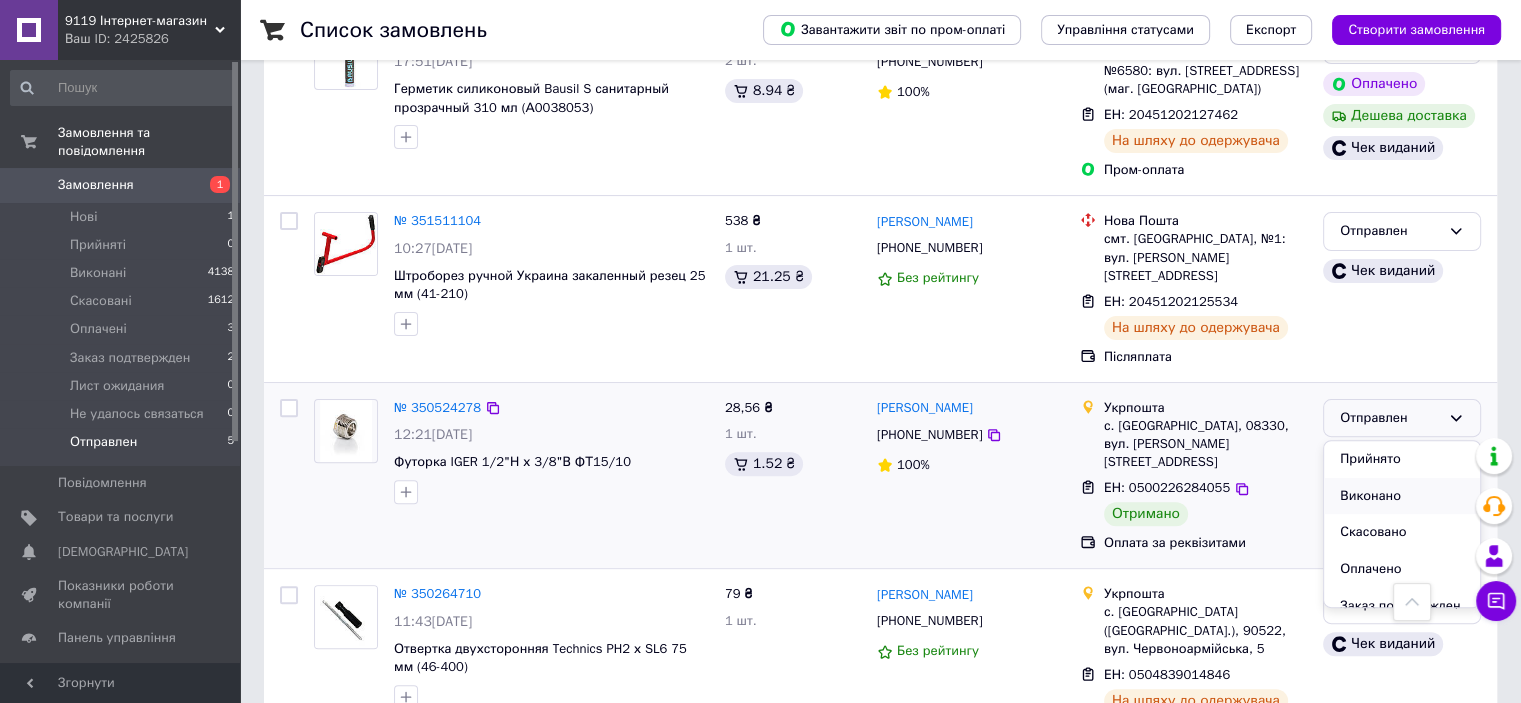 click on "Виконано" at bounding box center [1402, 496] 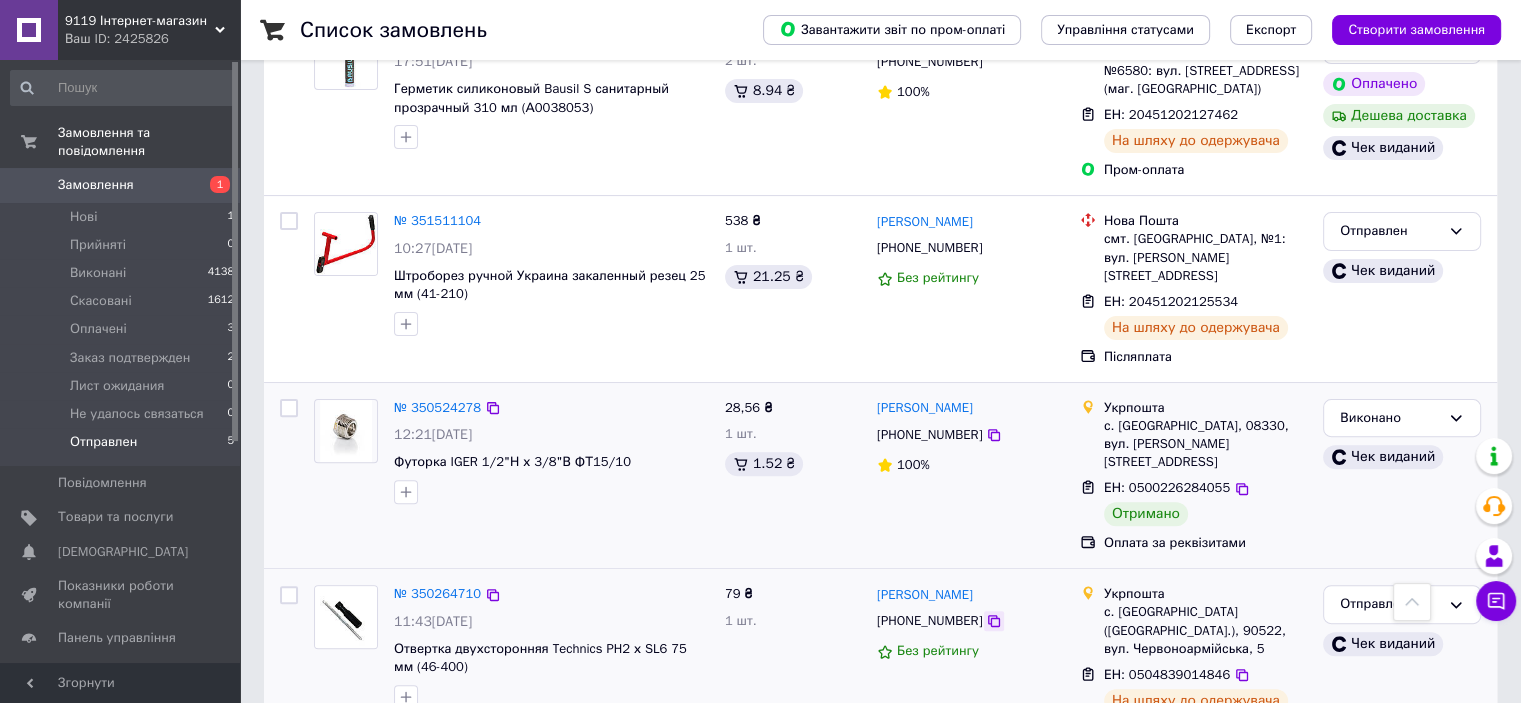 click 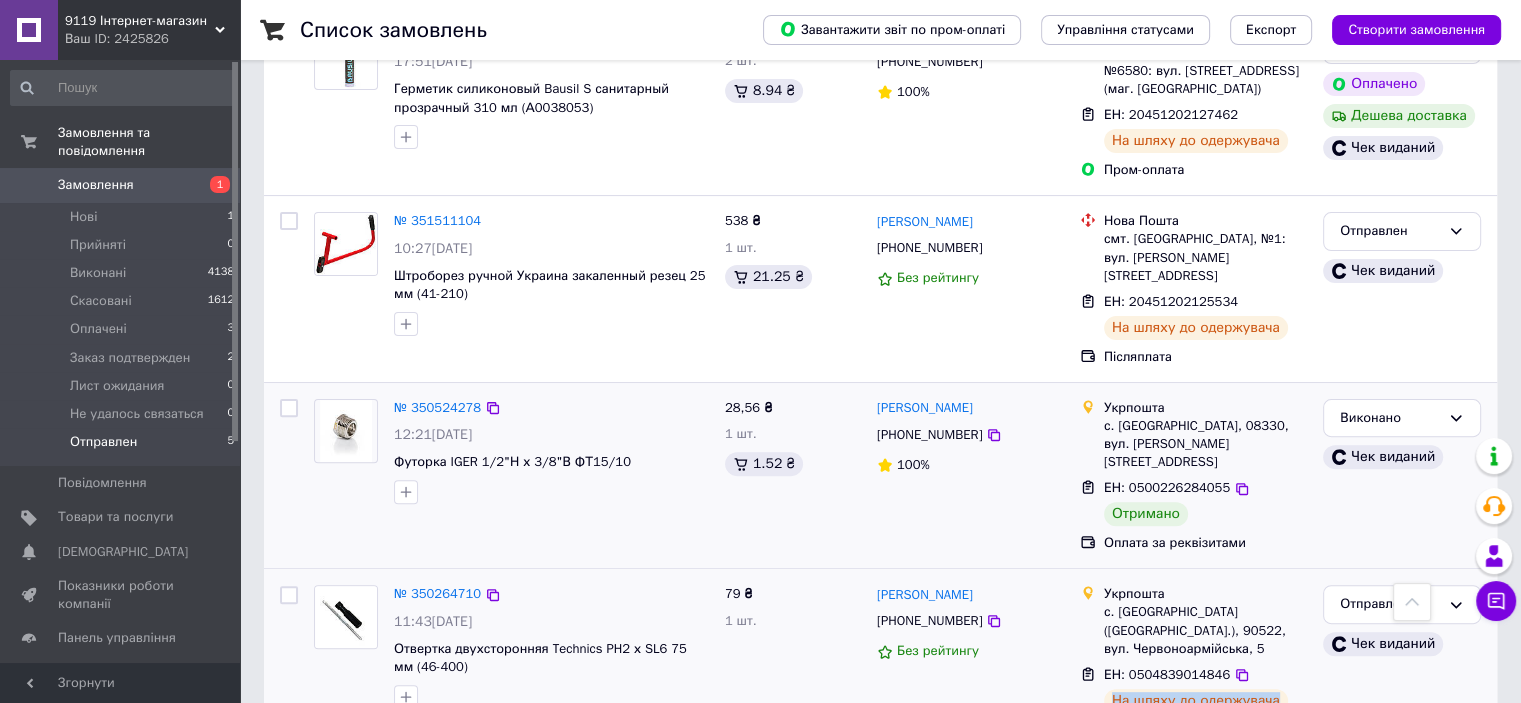 drag, startPoint x: 1111, startPoint y: 624, endPoint x: 1276, endPoint y: 633, distance: 165.24527 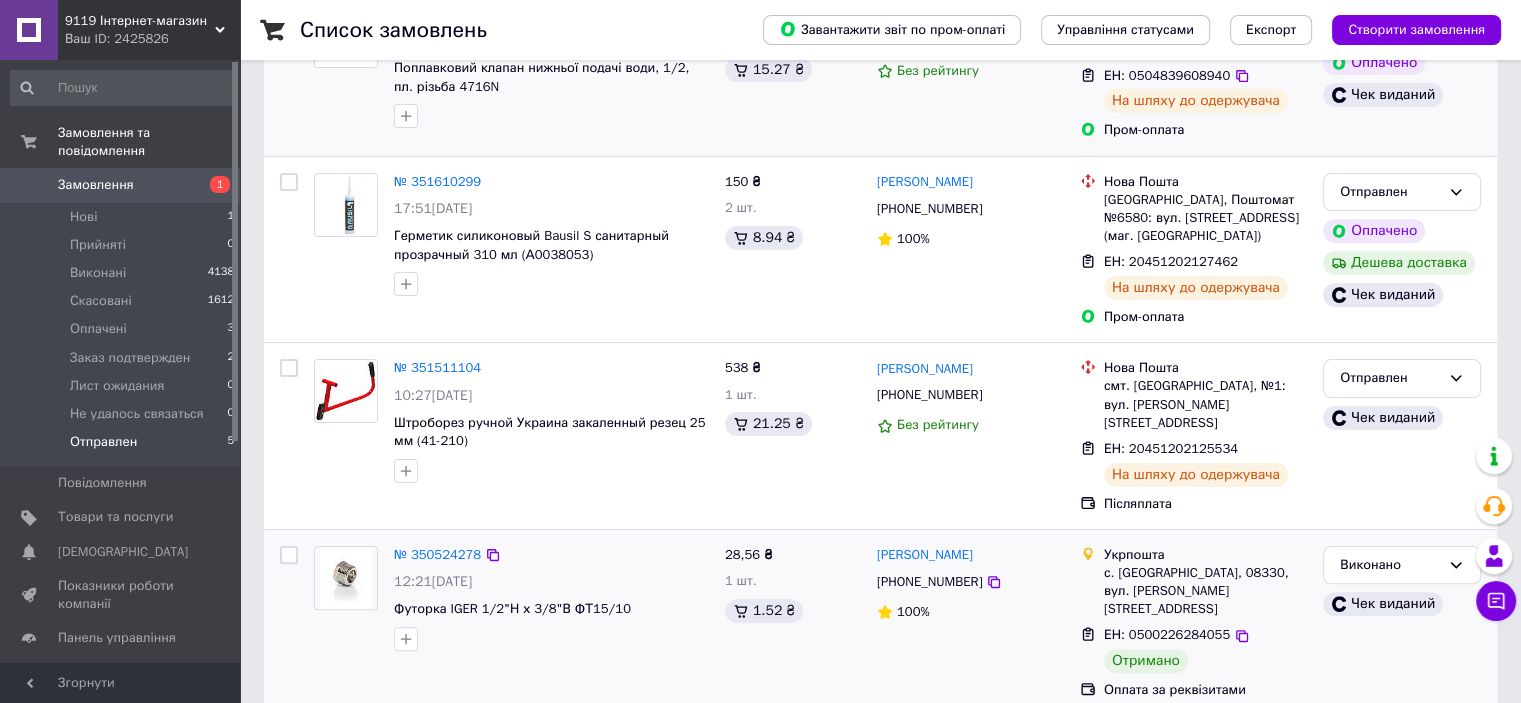 scroll, scrollTop: 548, scrollLeft: 0, axis: vertical 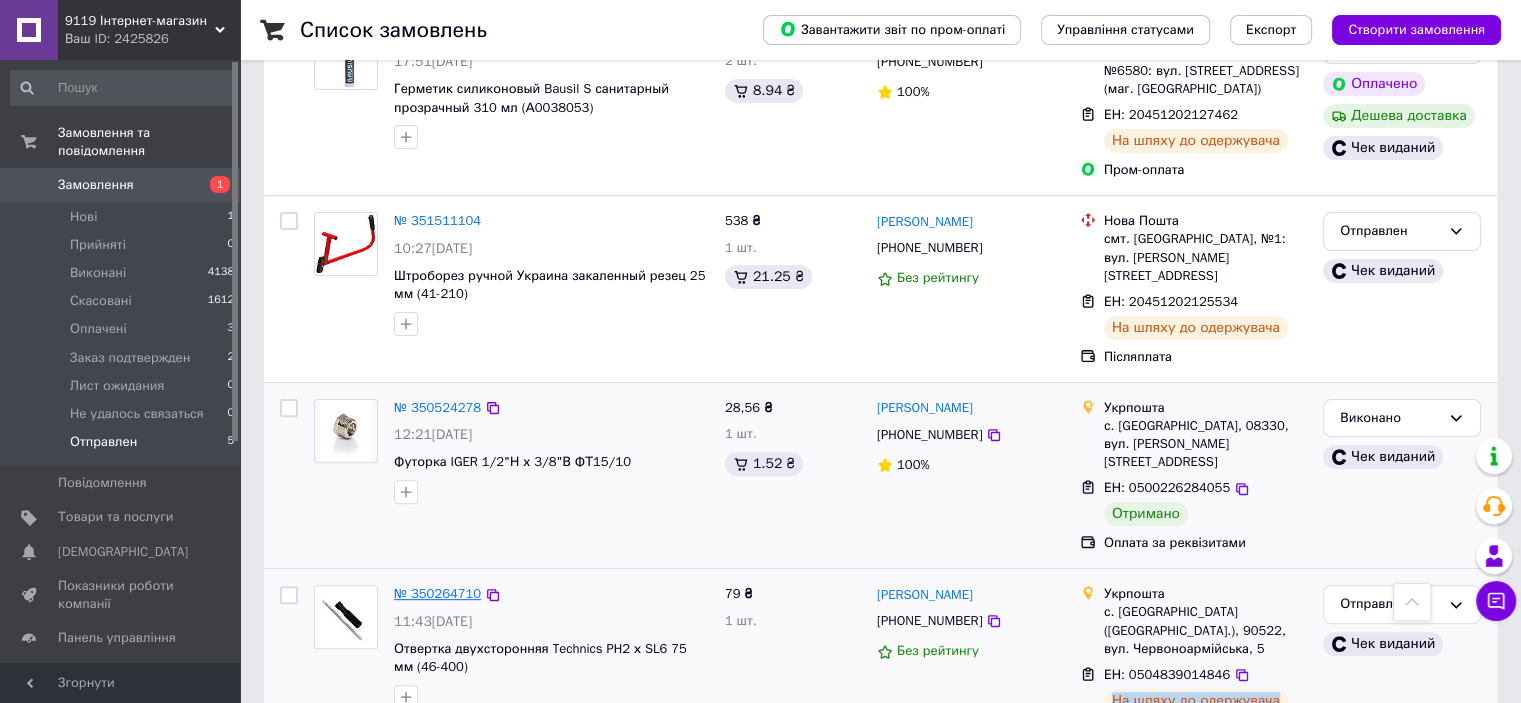 click on "№ 350264710" at bounding box center (437, 593) 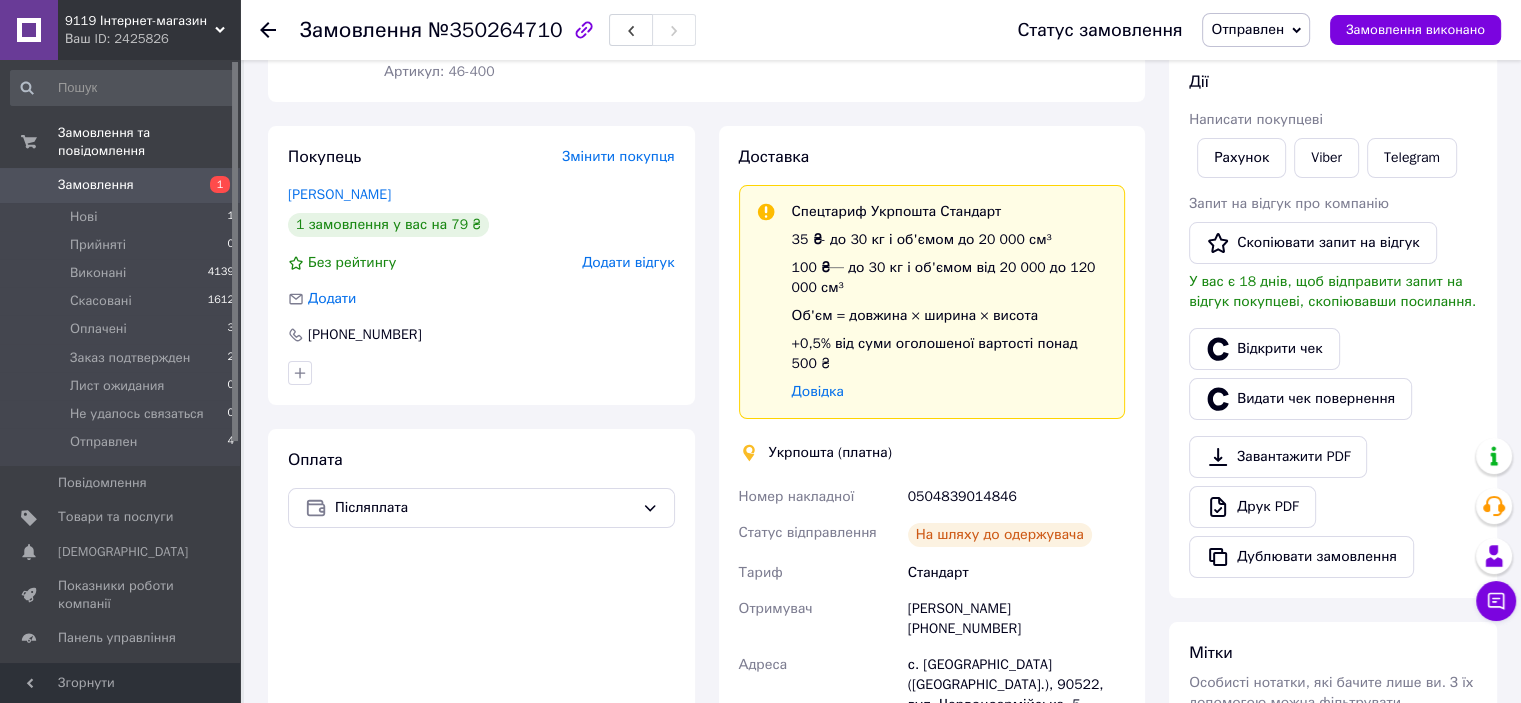 scroll, scrollTop: 300, scrollLeft: 0, axis: vertical 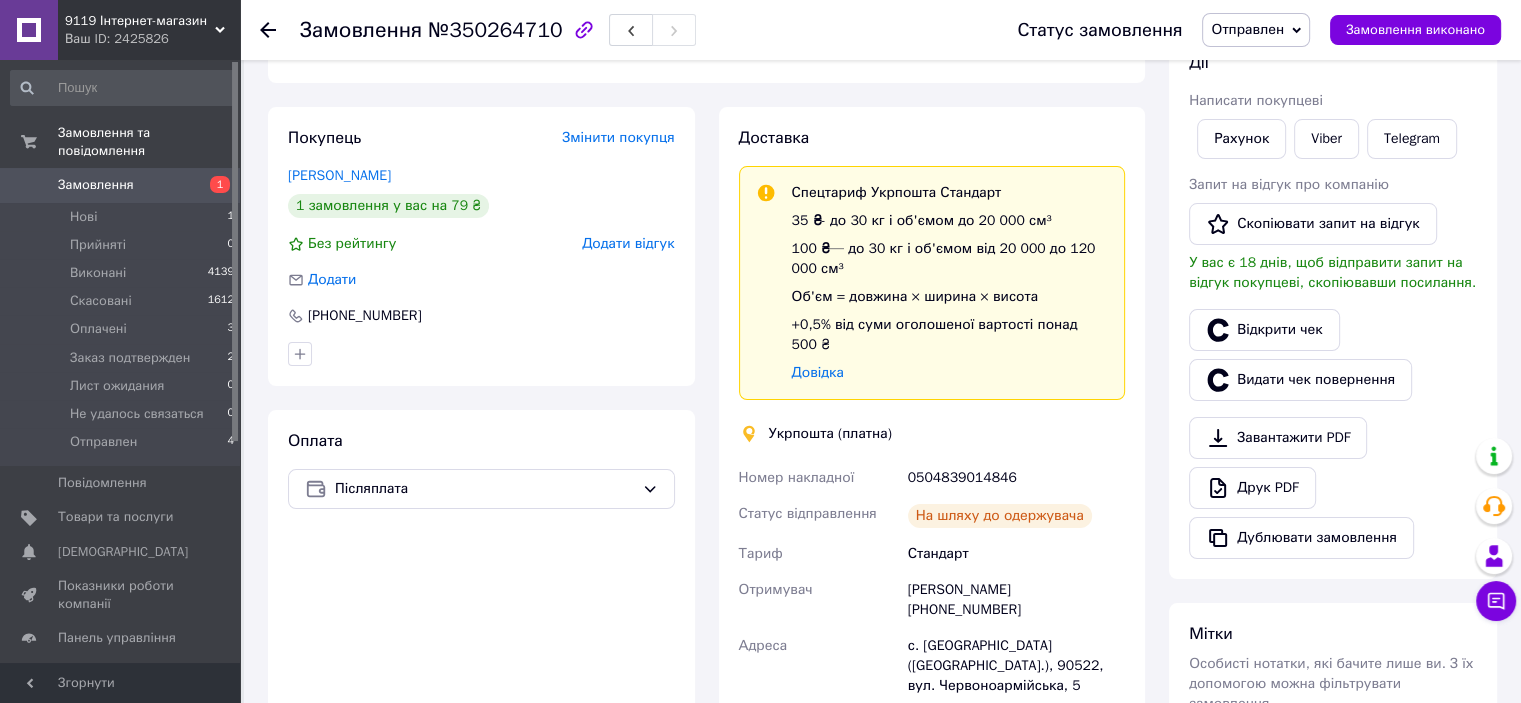 click on "[PERSON_NAME] [PHONE_NUMBER]" at bounding box center [1016, 600] 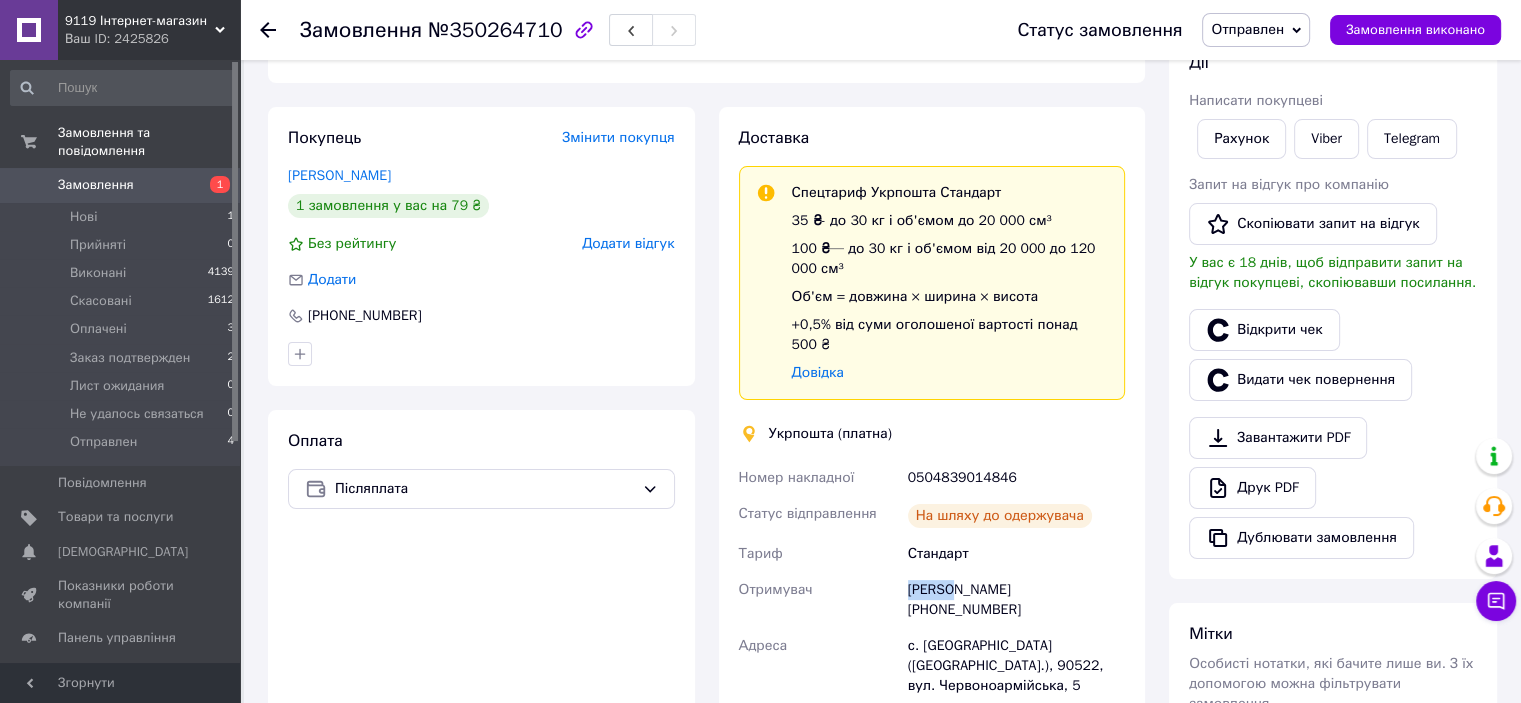 click on "[PERSON_NAME] [PHONE_NUMBER]" at bounding box center (1016, 600) 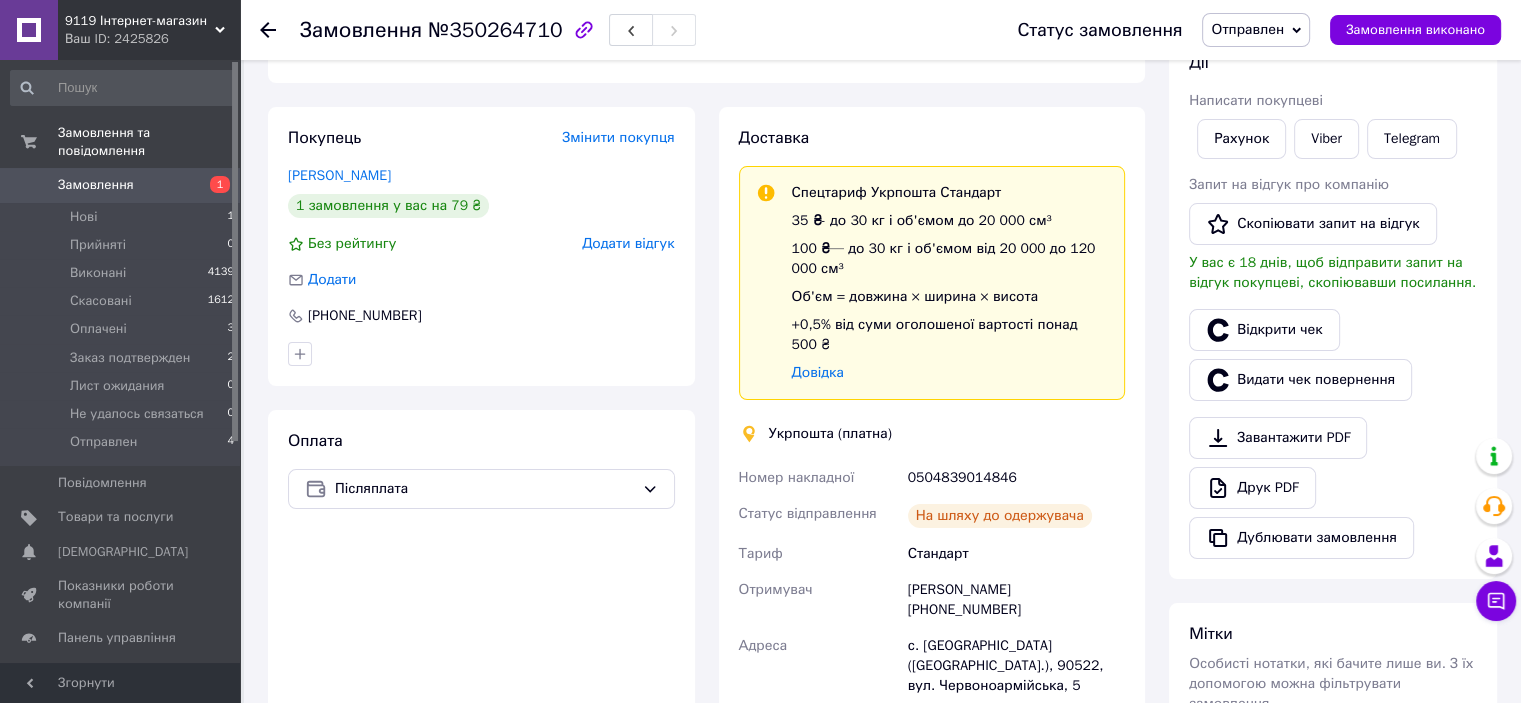 click on "[PERSON_NAME] [PHONE_NUMBER]" at bounding box center [1016, 600] 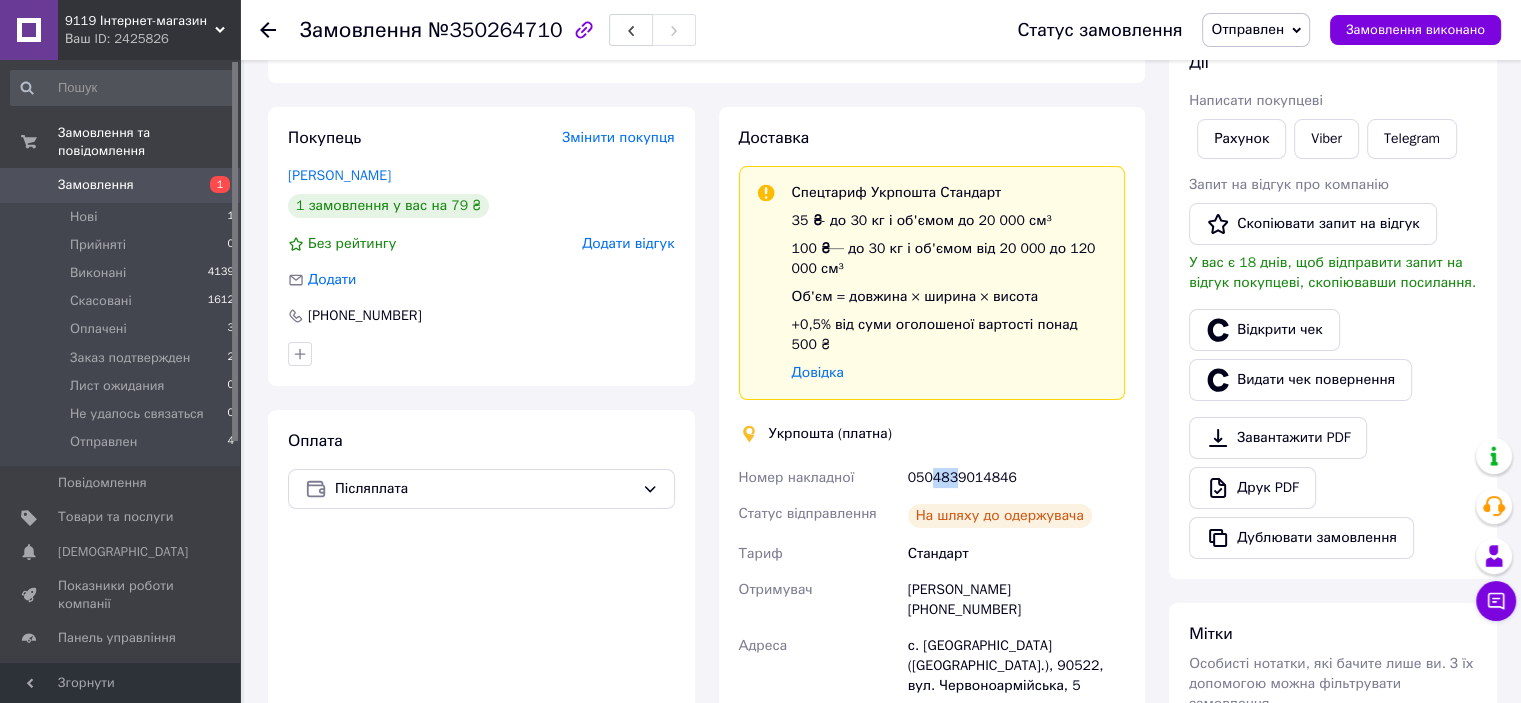 drag, startPoint x: 929, startPoint y: 460, endPoint x: 951, endPoint y: 465, distance: 22.561028 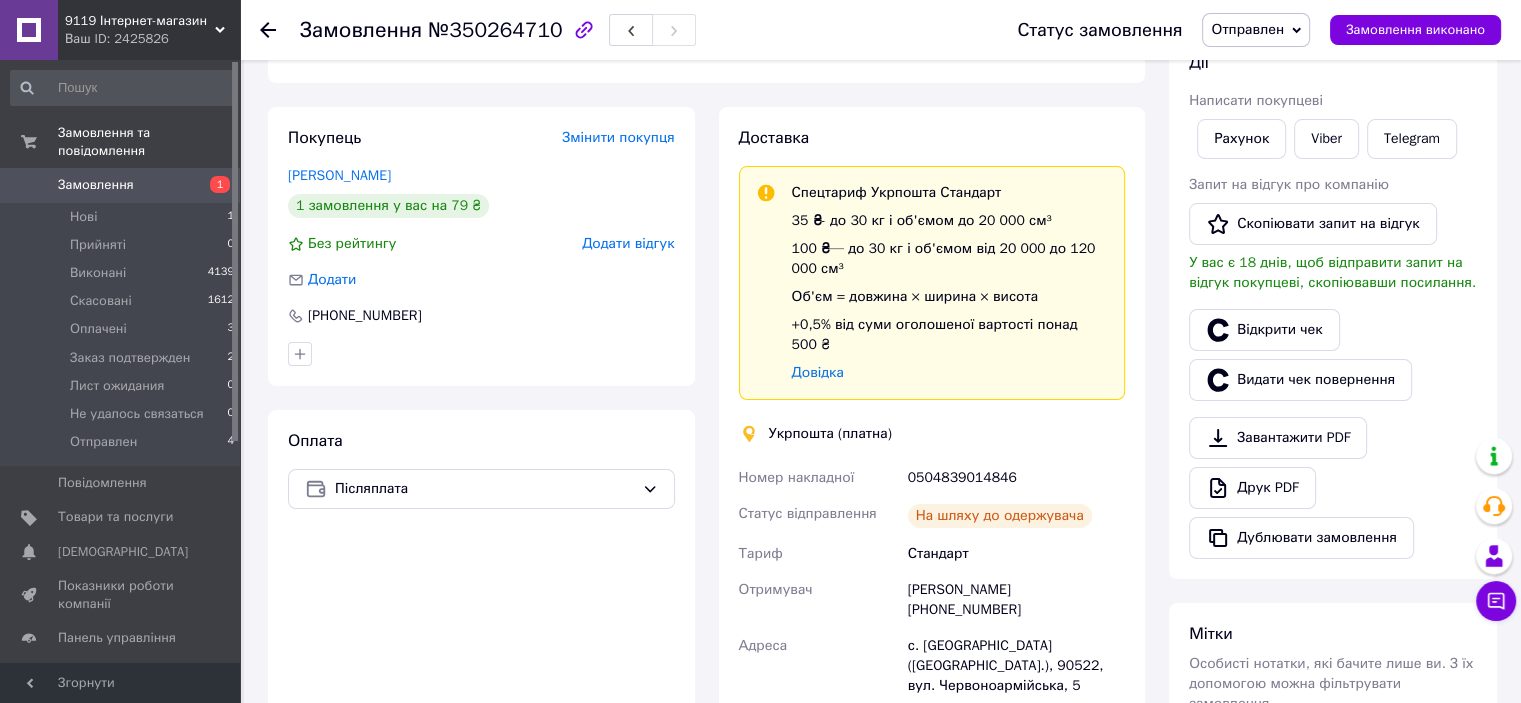 click on "0504839014846" at bounding box center [1016, 478] 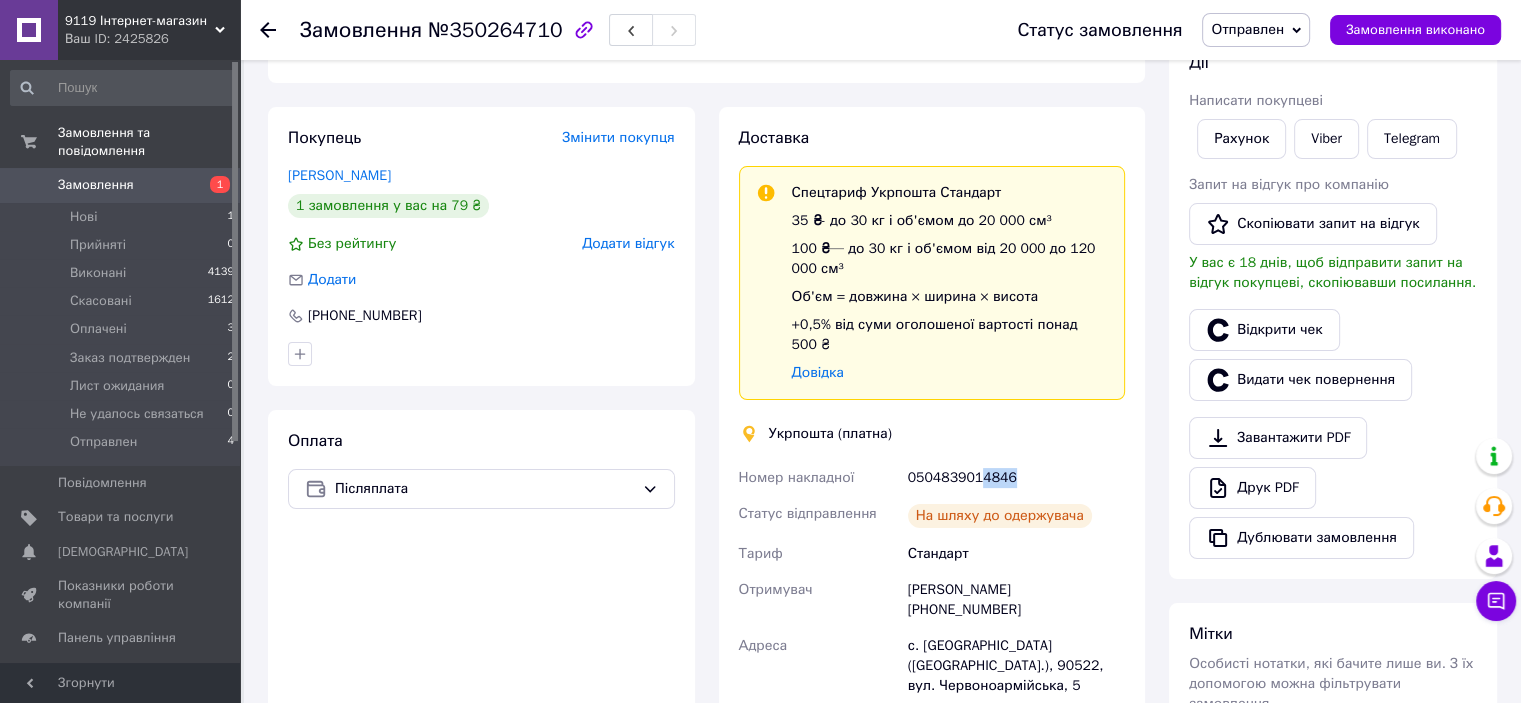 drag, startPoint x: 978, startPoint y: 459, endPoint x: 1003, endPoint y: 465, distance: 25.70992 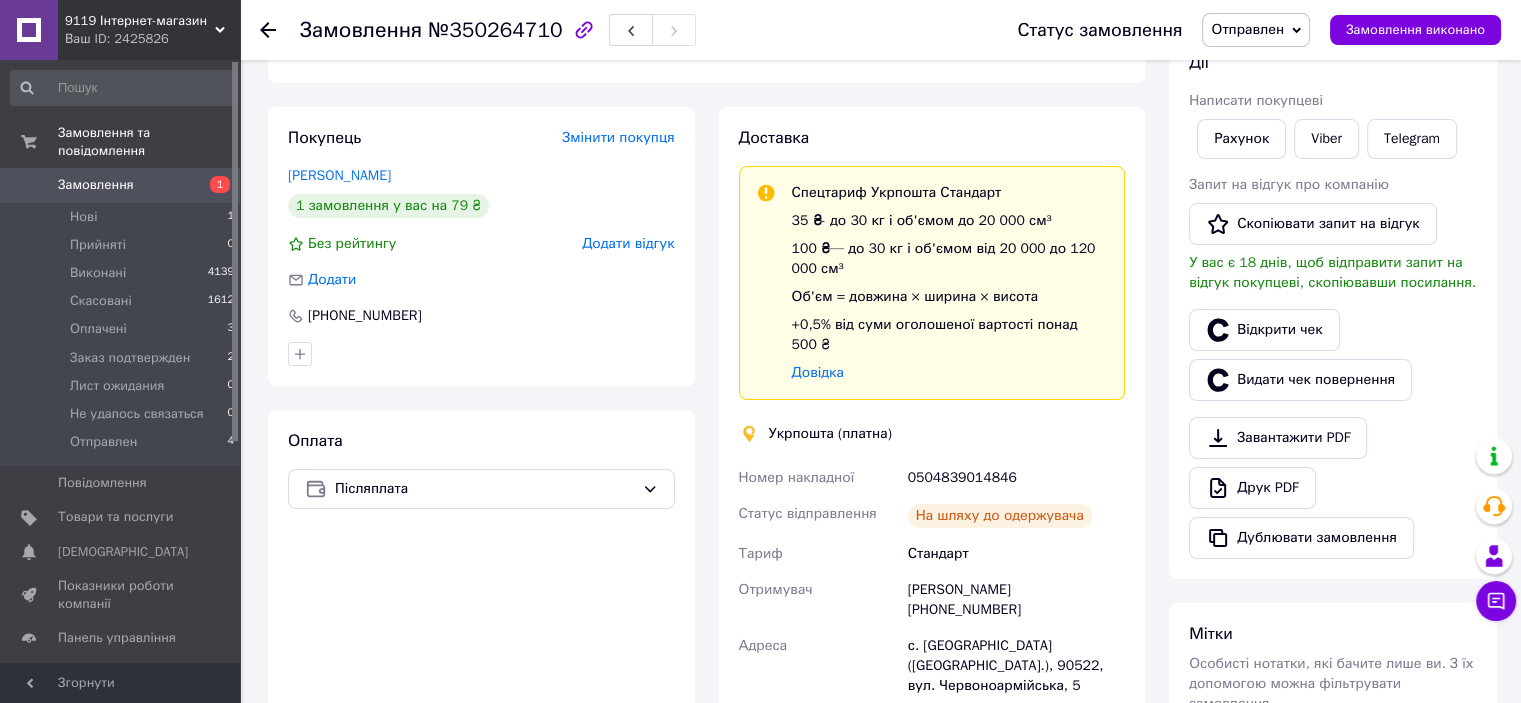 click on "0504839014846" at bounding box center [1016, 478] 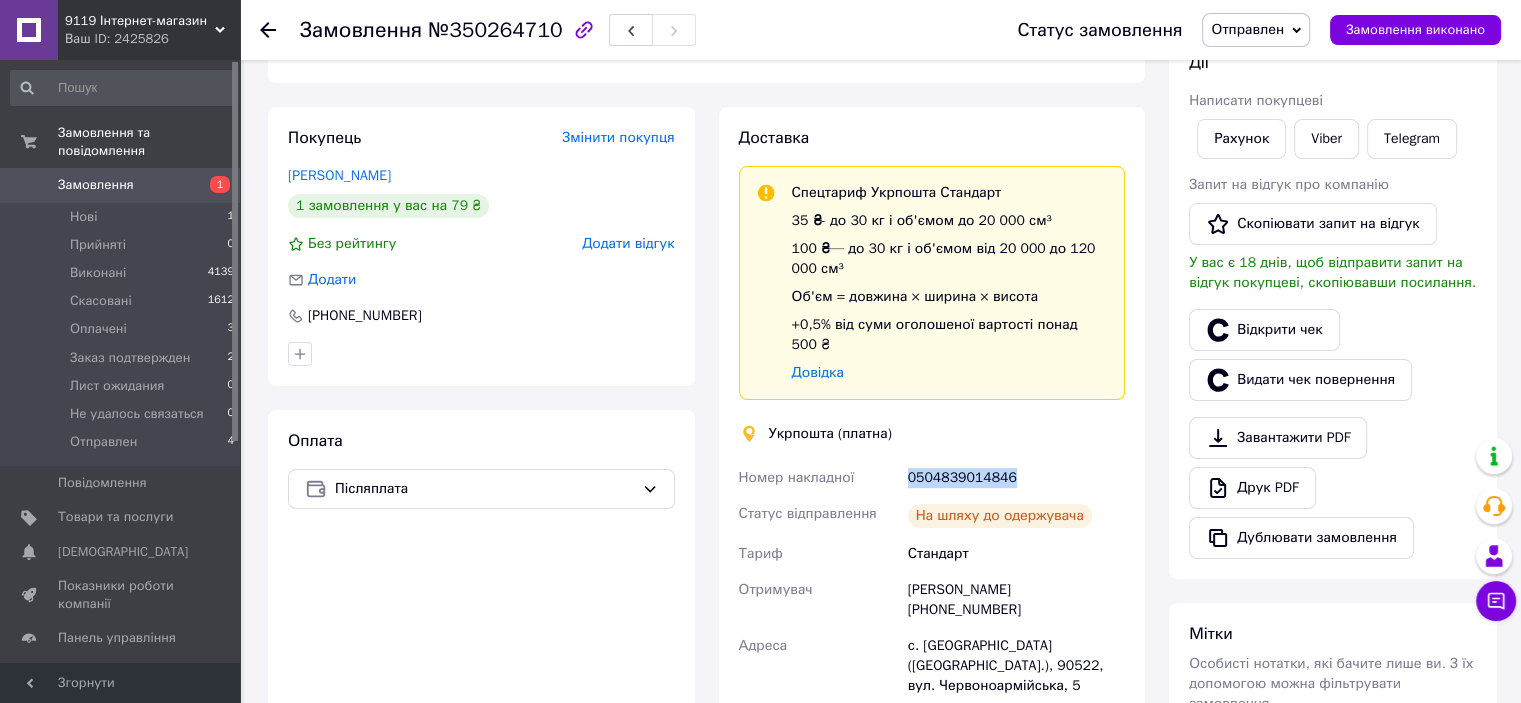 click on "0504839014846" at bounding box center [1016, 478] 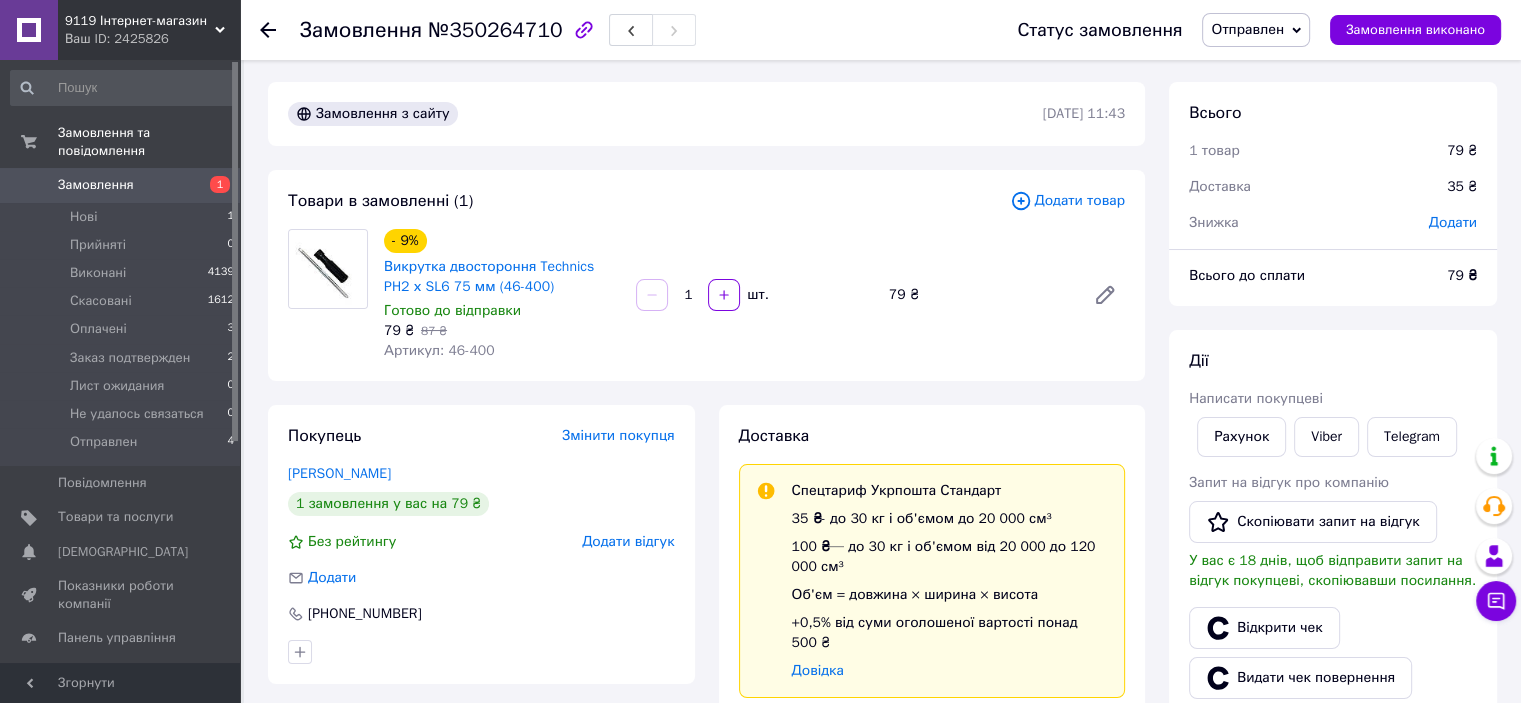 scroll, scrollTop: 0, scrollLeft: 0, axis: both 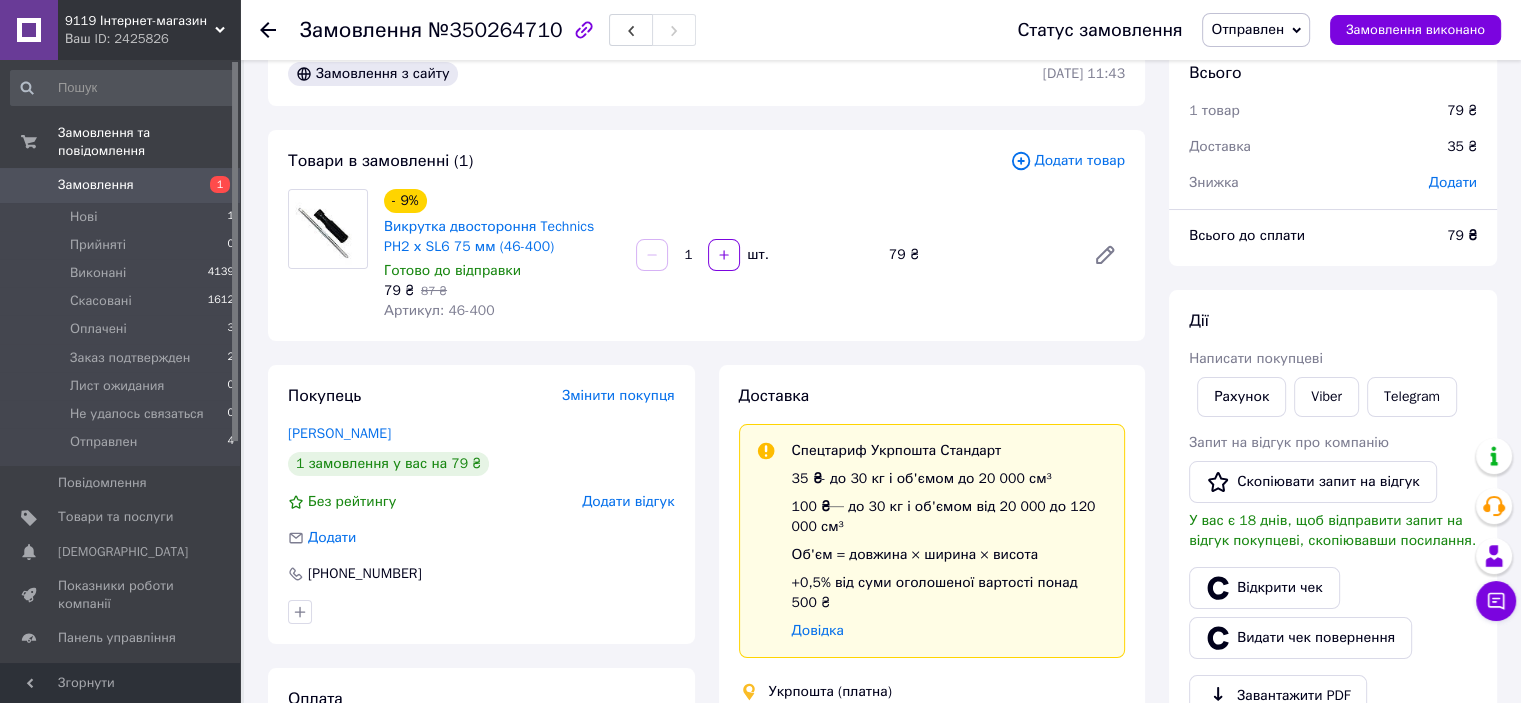 click on "- 9% Викрутка двостороння Technics PH2 х SL6 75 мм (46-400) Готово до відправки 79 ₴   87 ₴ Артикул: 46-400 1   шт. 79 ₴" at bounding box center (754, 255) 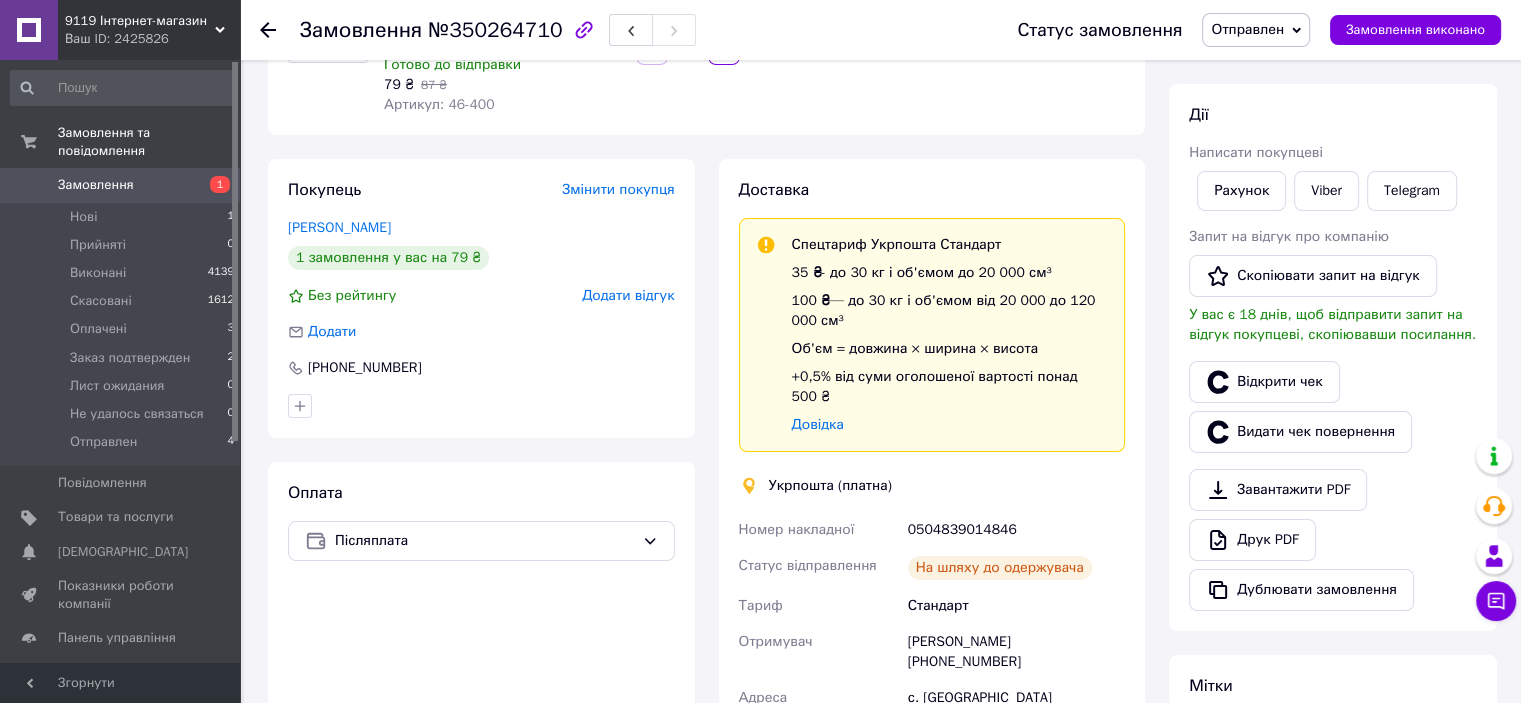 scroll, scrollTop: 142, scrollLeft: 0, axis: vertical 